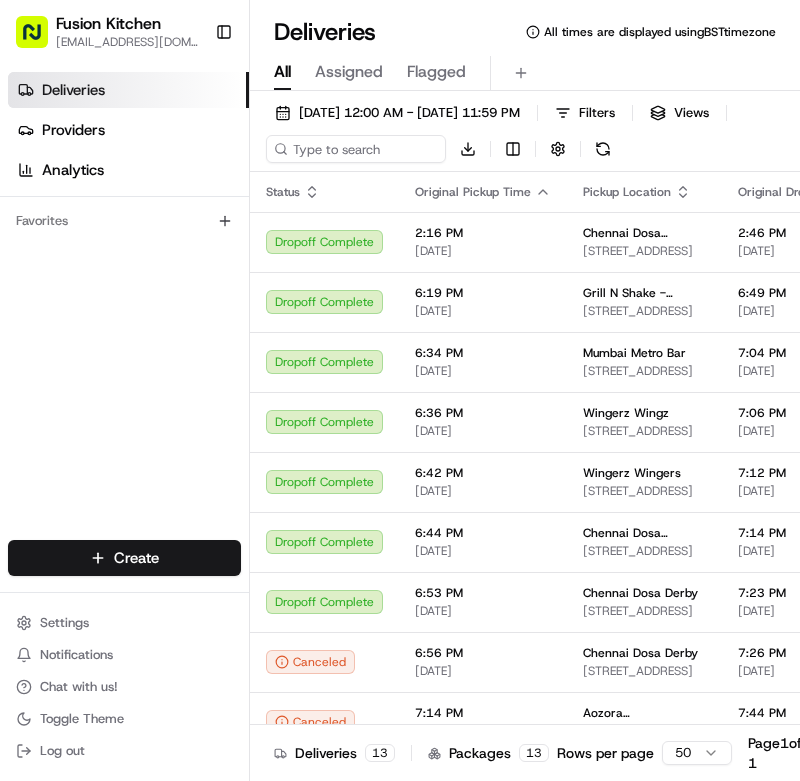 scroll, scrollTop: 0, scrollLeft: 0, axis: both 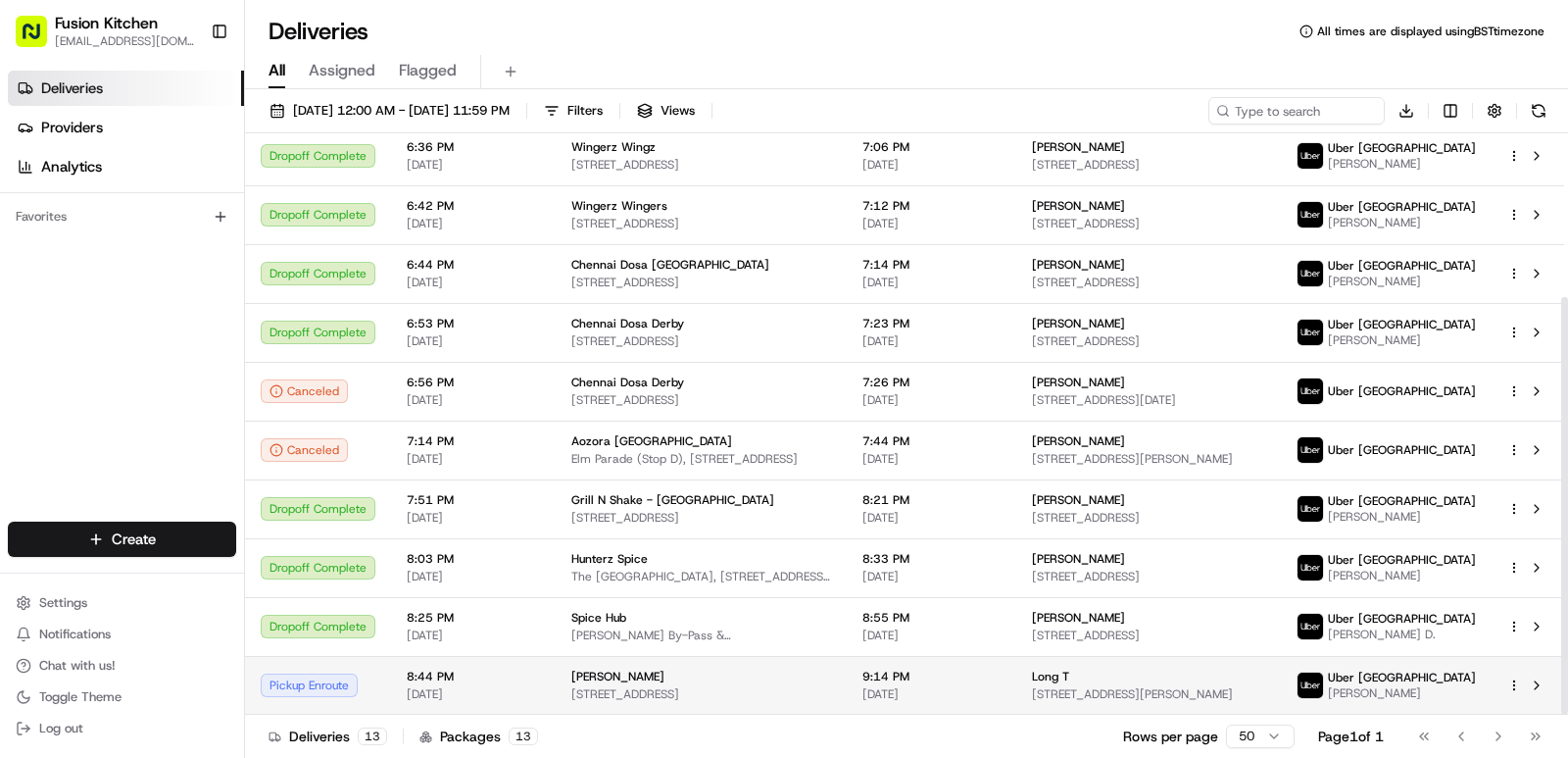 click on "[PERSON_NAME]" at bounding box center [617, 677] 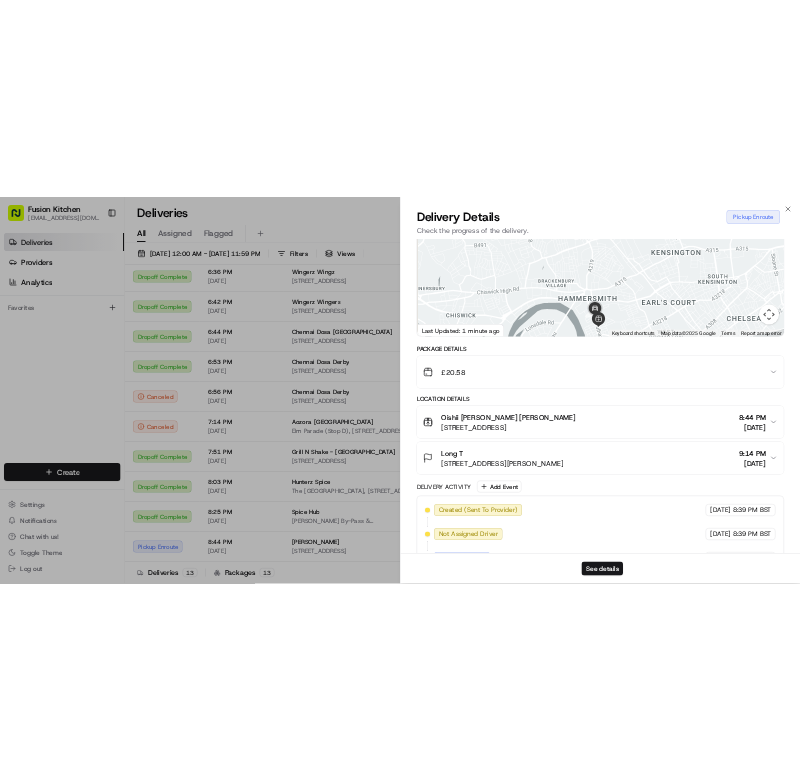 scroll, scrollTop: 378, scrollLeft: 0, axis: vertical 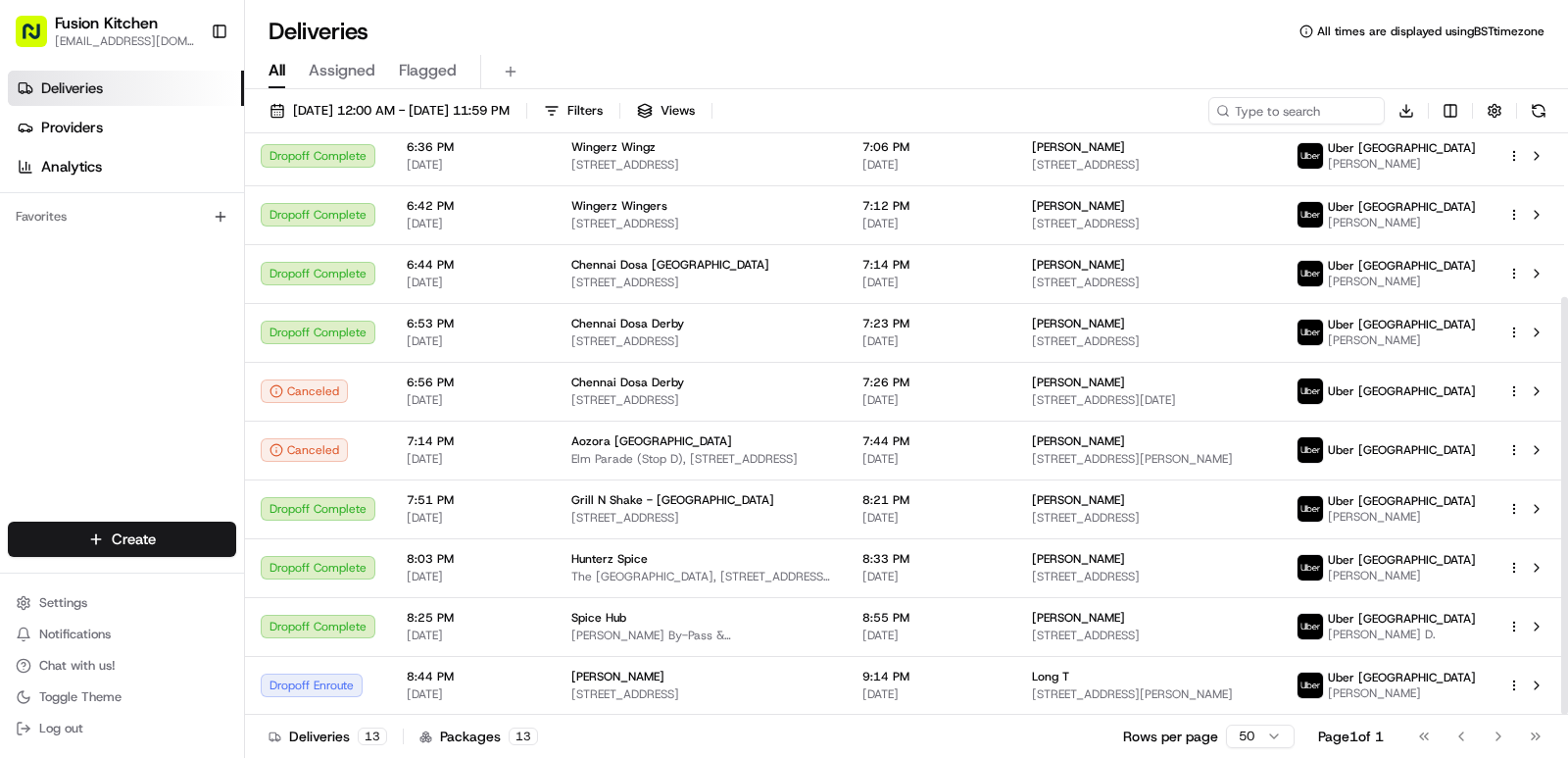 click on "Fusion Kitchen [EMAIL_ADDRESS][DOMAIN_NAME] Toggle Sidebar Deliveries Providers Analytics Favorites Main Menu Members & Organization Organization Users Roles Preferences Customization Tracking Orchestration Automations Dispatch Strategy Locations Pickup Locations Dropoff Locations Billing Billing Refund Requests Integrations Notification Triggers Webhooks API Keys Request Logs Create Settings Notifications Chat with us! Toggle Theme Log out Deliveries All times are displayed using  BST  timezone All Assigned Flagged [DATE] 12:00 AM - [DATE] 11:59 PM Filters Views Download Status Original Pickup Time Pickup Location Original Dropoff Time Dropoff Location Provider Action Dropoff Complete 2:16 PM [DATE] [GEOGRAPHIC_DATA] Dosa [GEOGRAPHIC_DATA] [STREET_ADDRESS][PERSON_NAME] 2:46 PM [DATE] [PERSON_NAME] [STREET_ADDRESS] [GEOGRAPHIC_DATA] UK [PERSON_NAME] Dropoff Complete 6:19 PM [DATE] Grill N Shake - [GEOGRAPHIC_DATA] [STREET_ADDRESS] 6:49 PM [DATE] Anizah Islam [GEOGRAPHIC_DATA] [GEOGRAPHIC_DATA] 13" at bounding box center [784, 379] 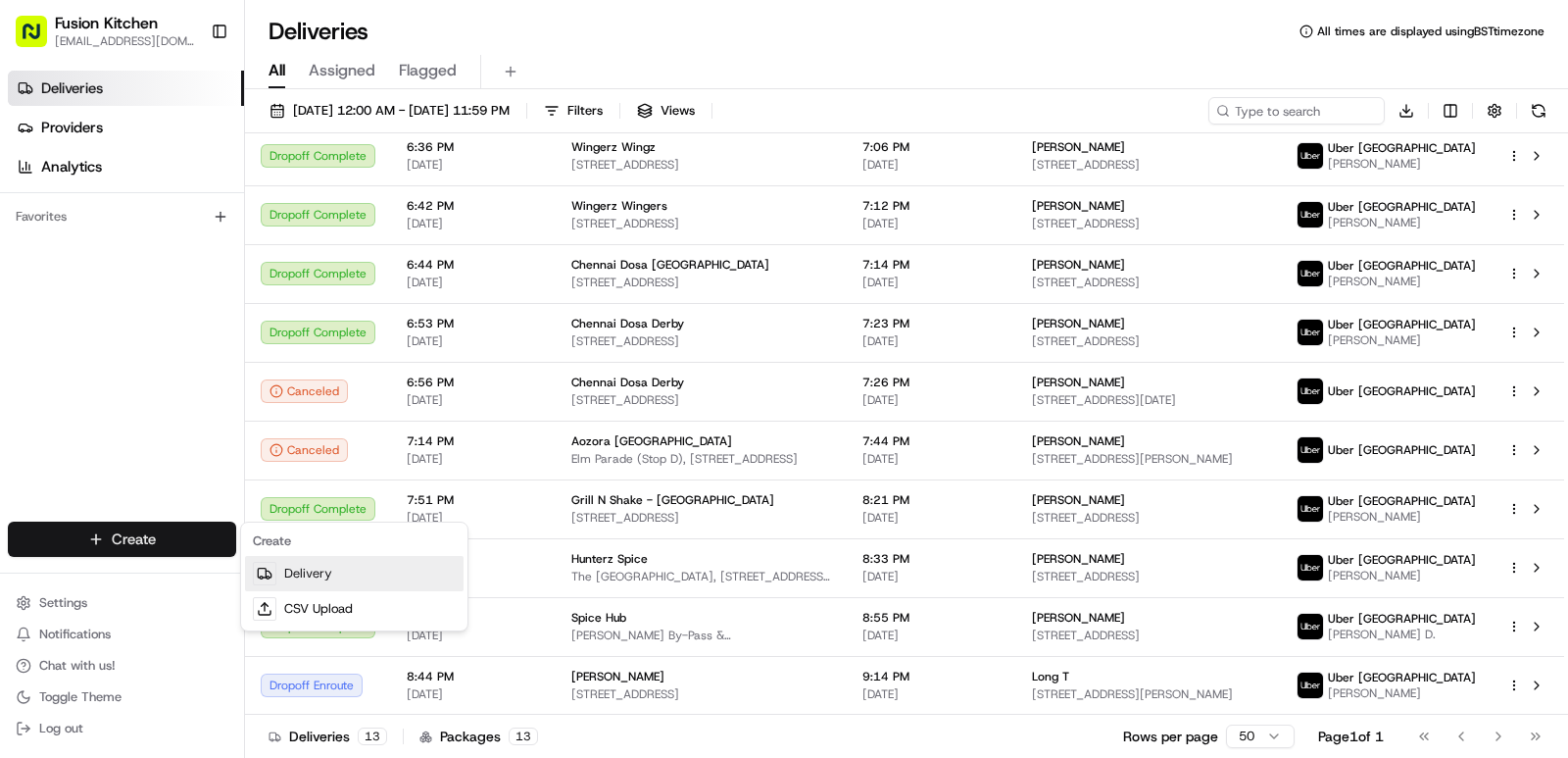 click on "Delivery" at bounding box center [354, 574] 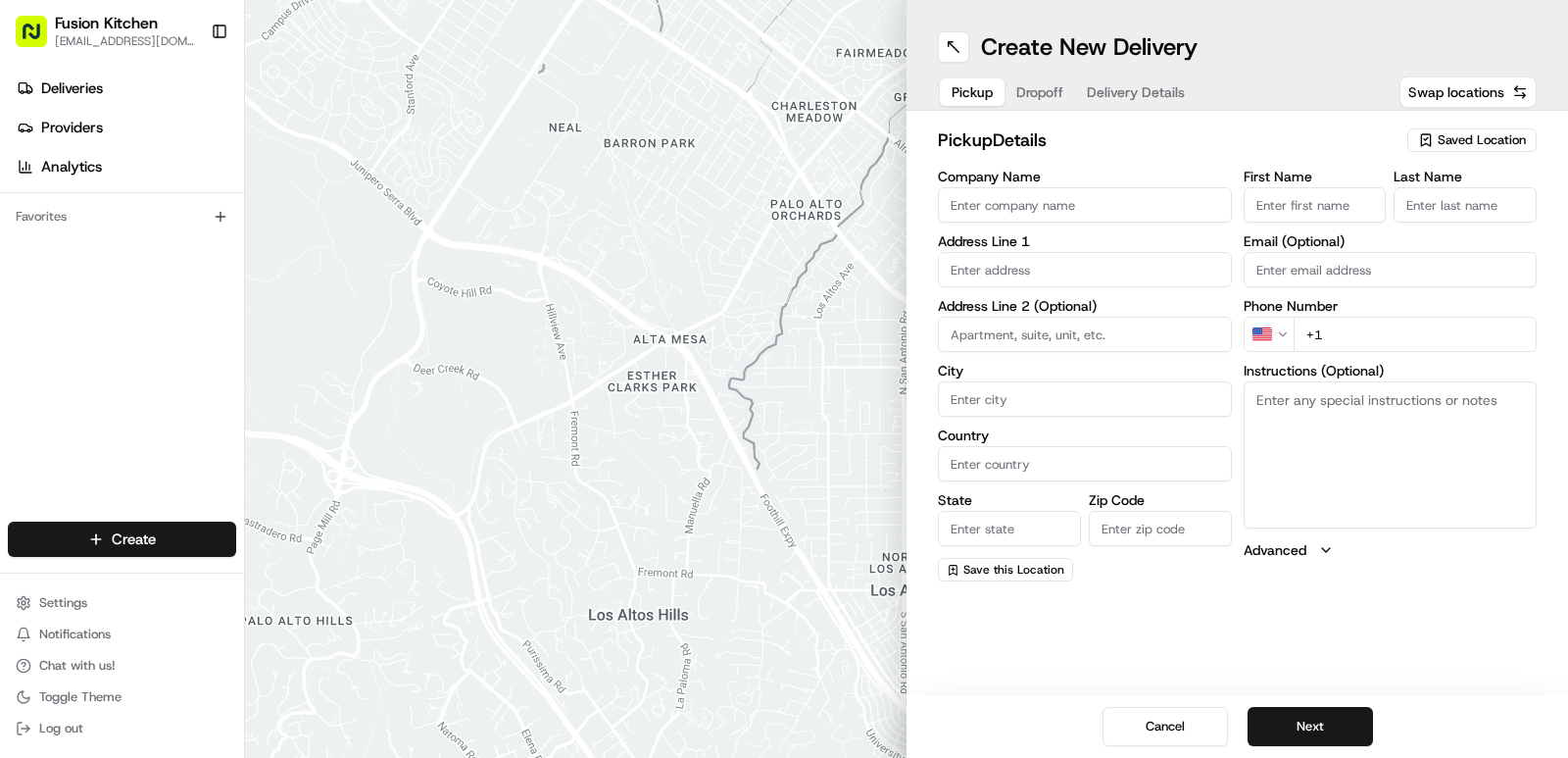 click on "Company Name" at bounding box center (1085, 205) 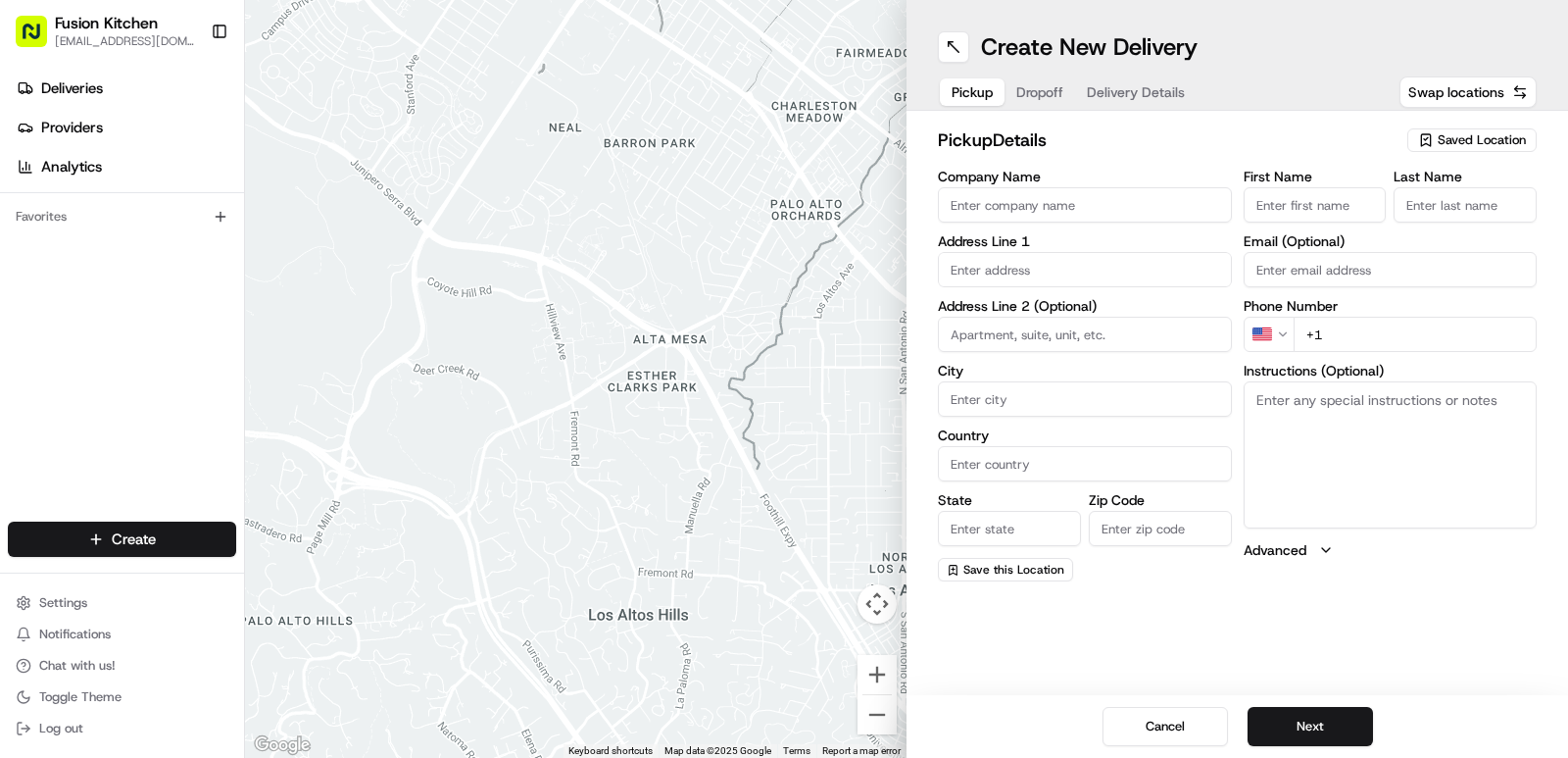 paste on "Chennai Dosa [GEOGRAPHIC_DATA]" 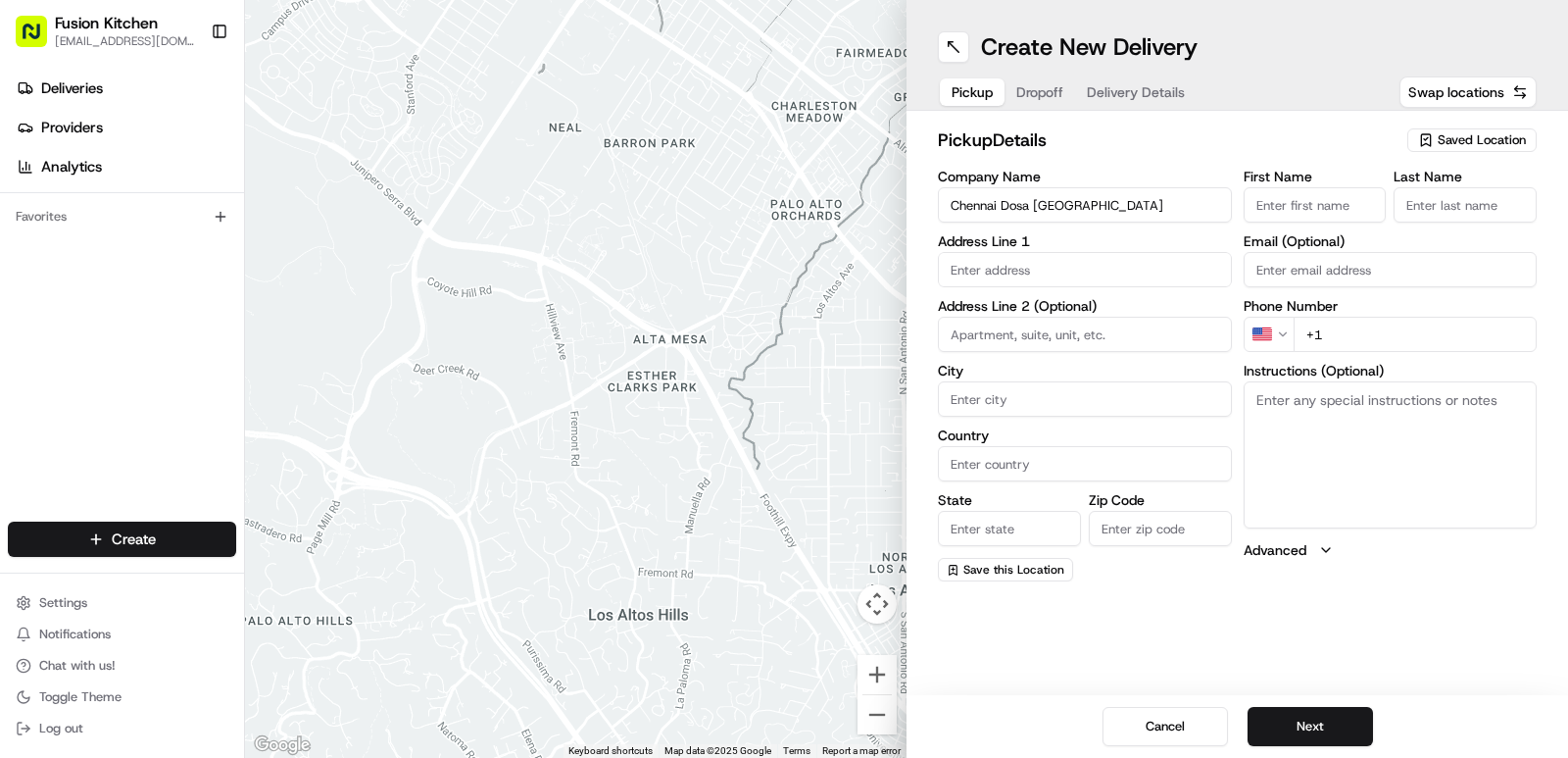 type on "Chennai Dosa [GEOGRAPHIC_DATA]" 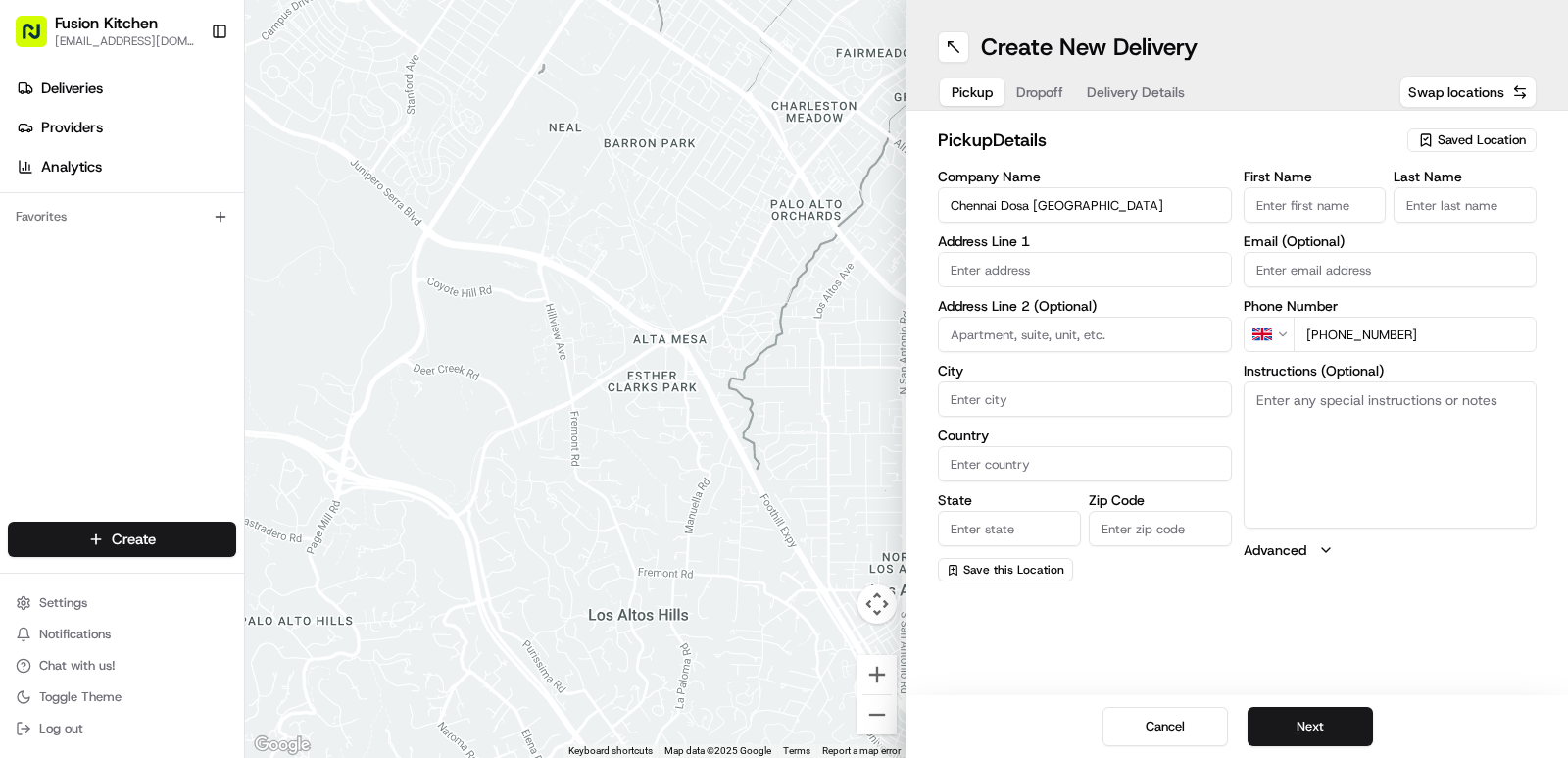 type on "[PHONE_NUMBER]" 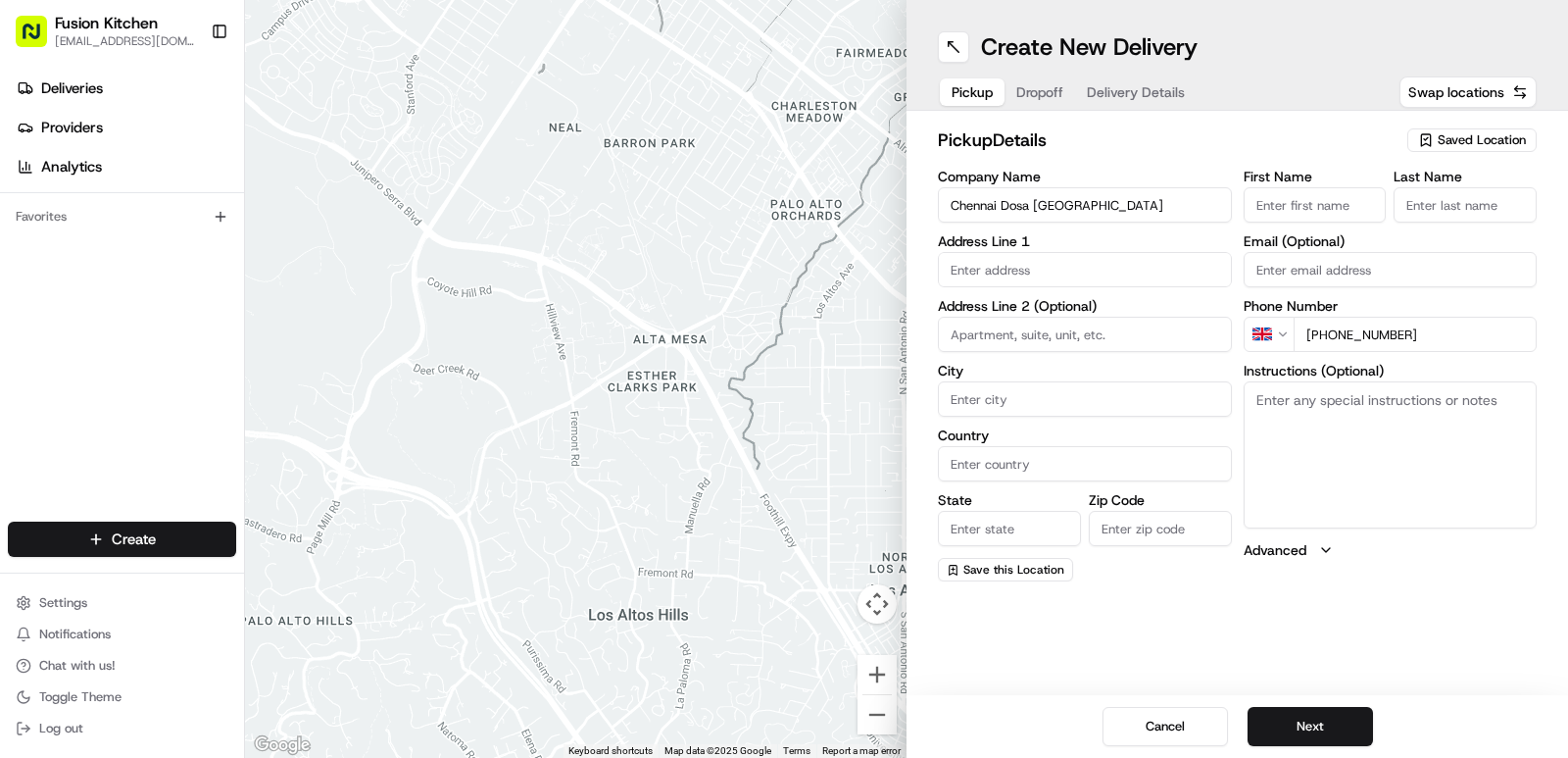 click on "Instructions (Optional)" at bounding box center (1391, 455) 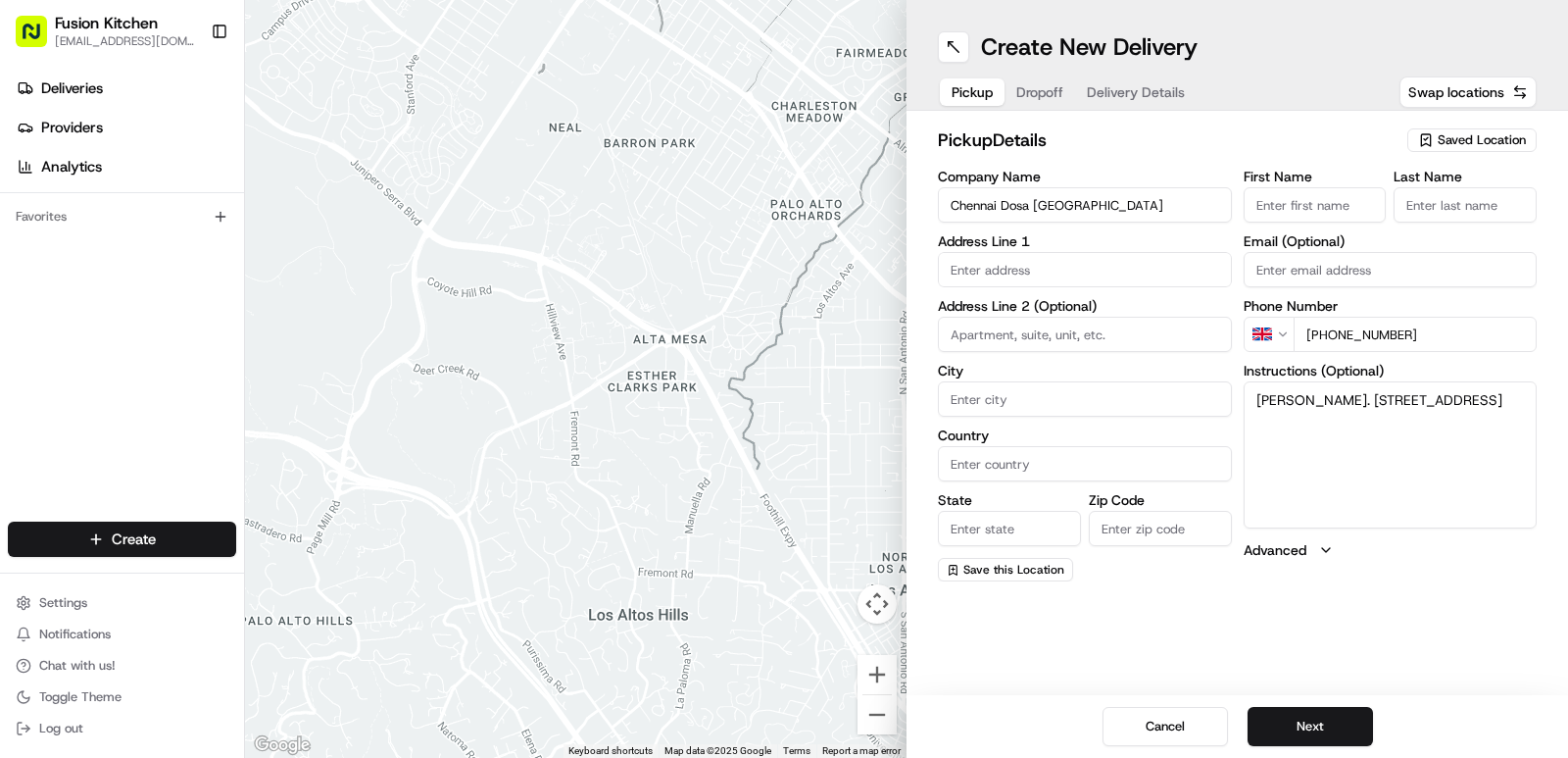 click on "[PERSON_NAME]. [STREET_ADDRESS]" at bounding box center [1391, 455] 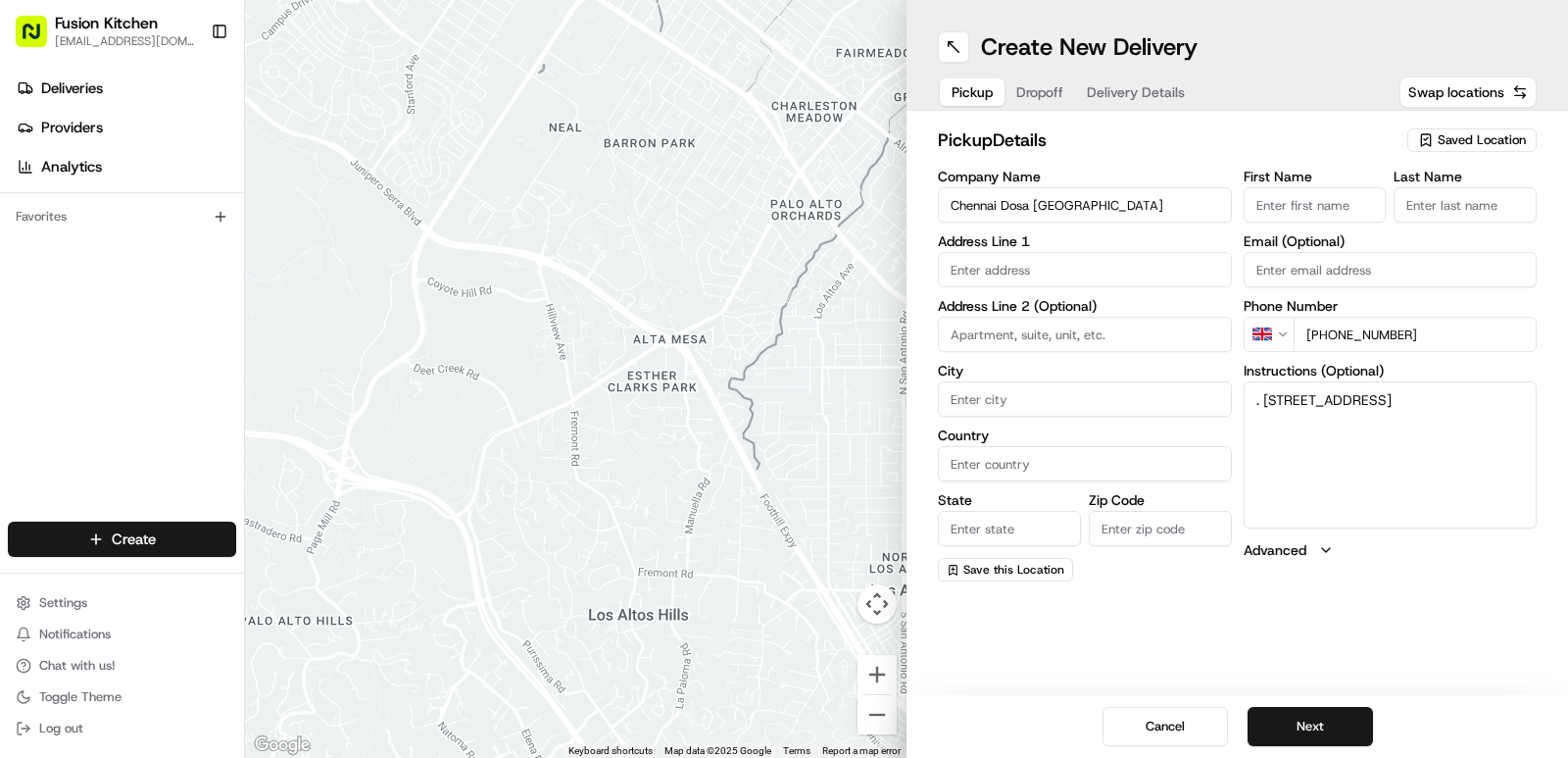 type on ". [STREET_ADDRESS]" 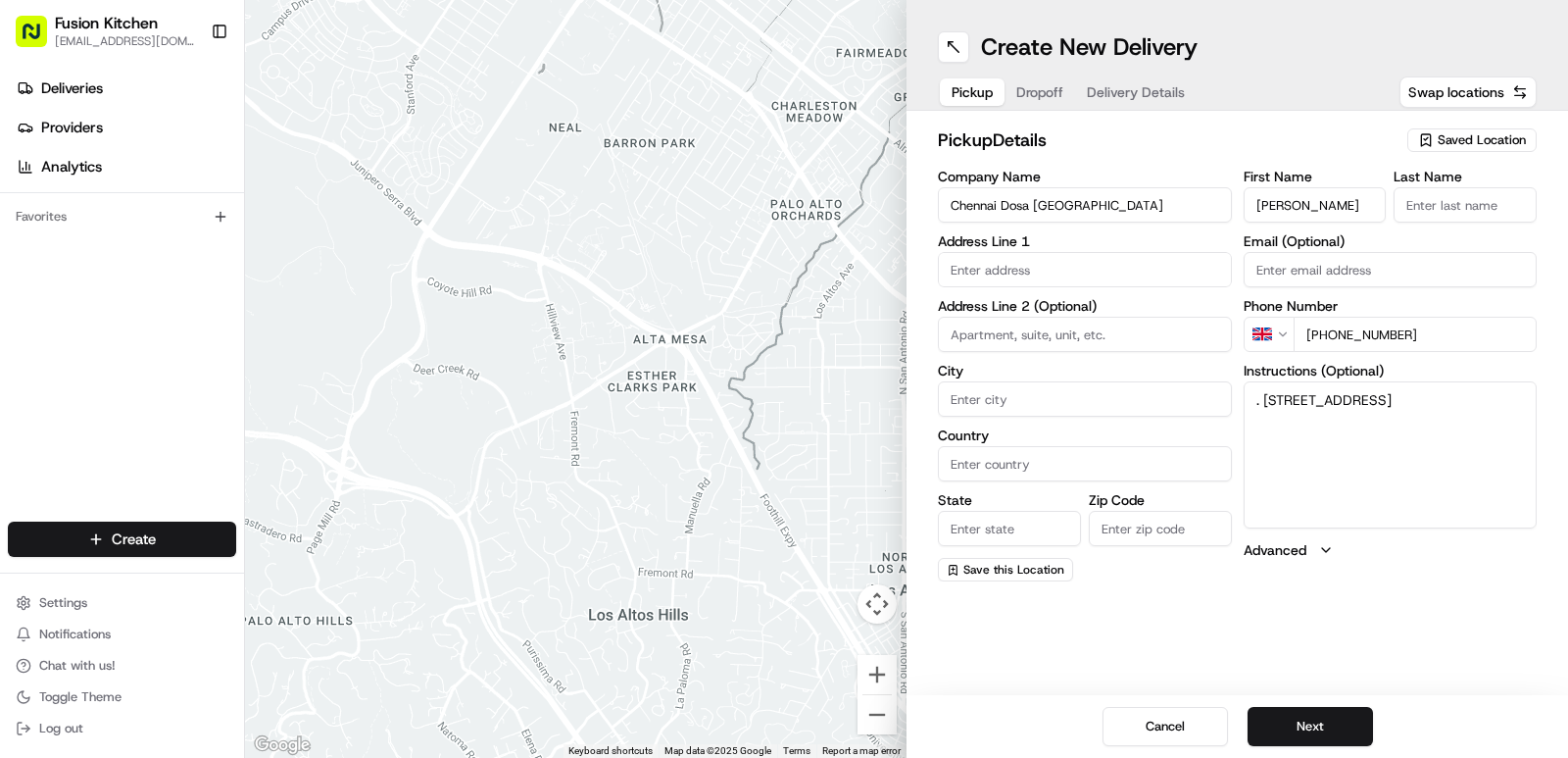 scroll, scrollTop: 0, scrollLeft: 5, axis: horizontal 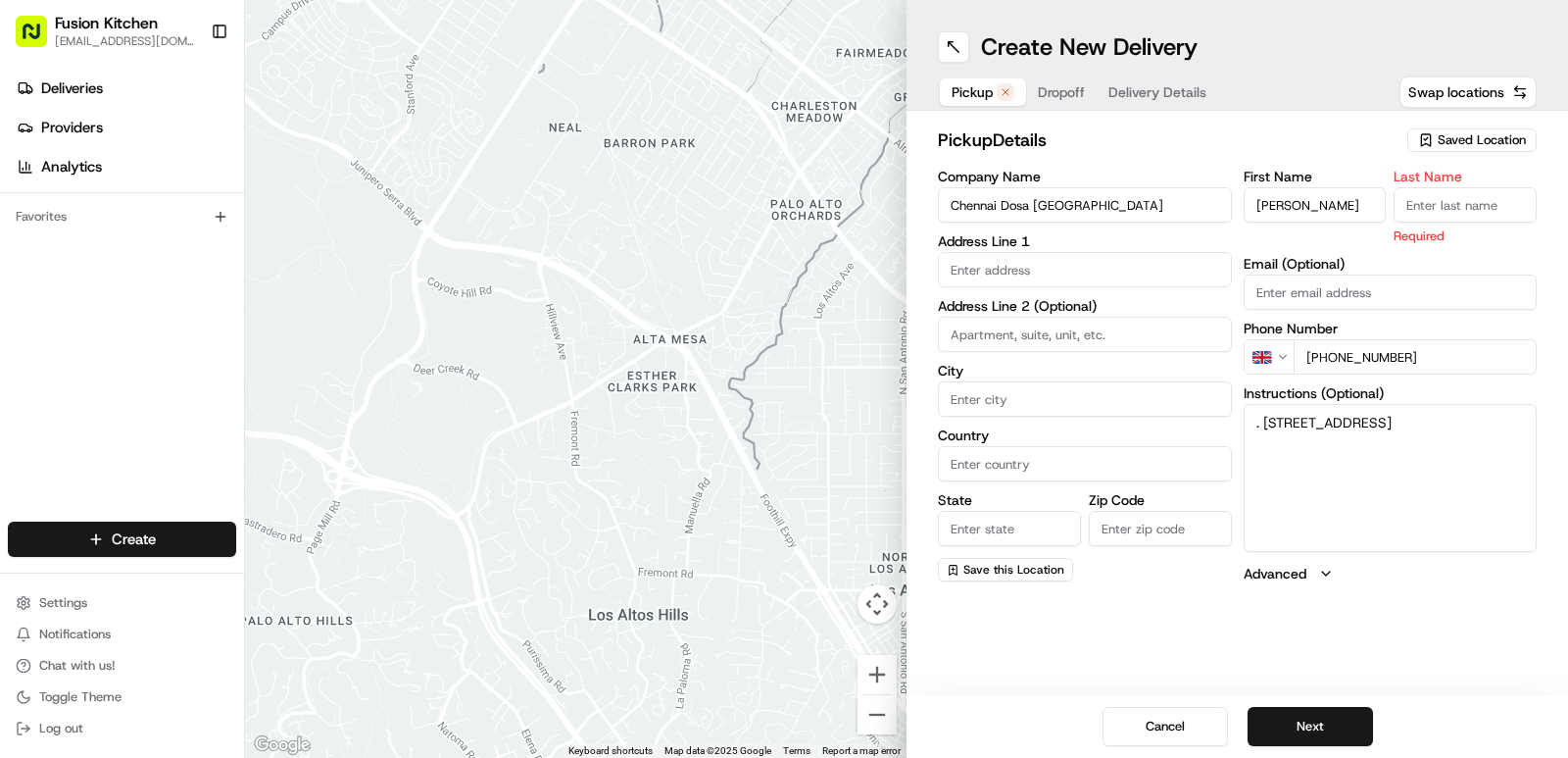 paste on "[PERSON_NAME]" 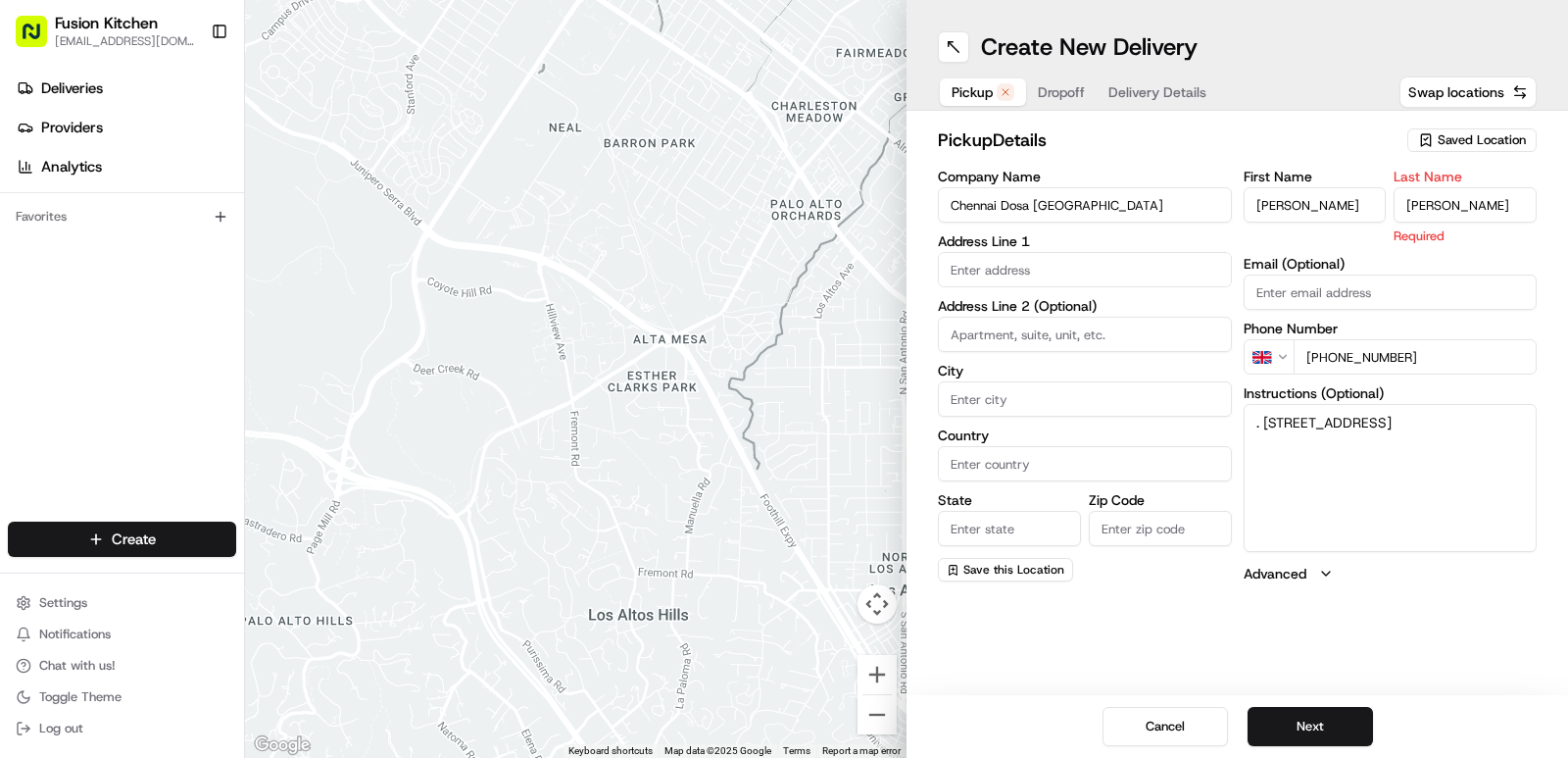 scroll, scrollTop: 0, scrollLeft: 5, axis: horizontal 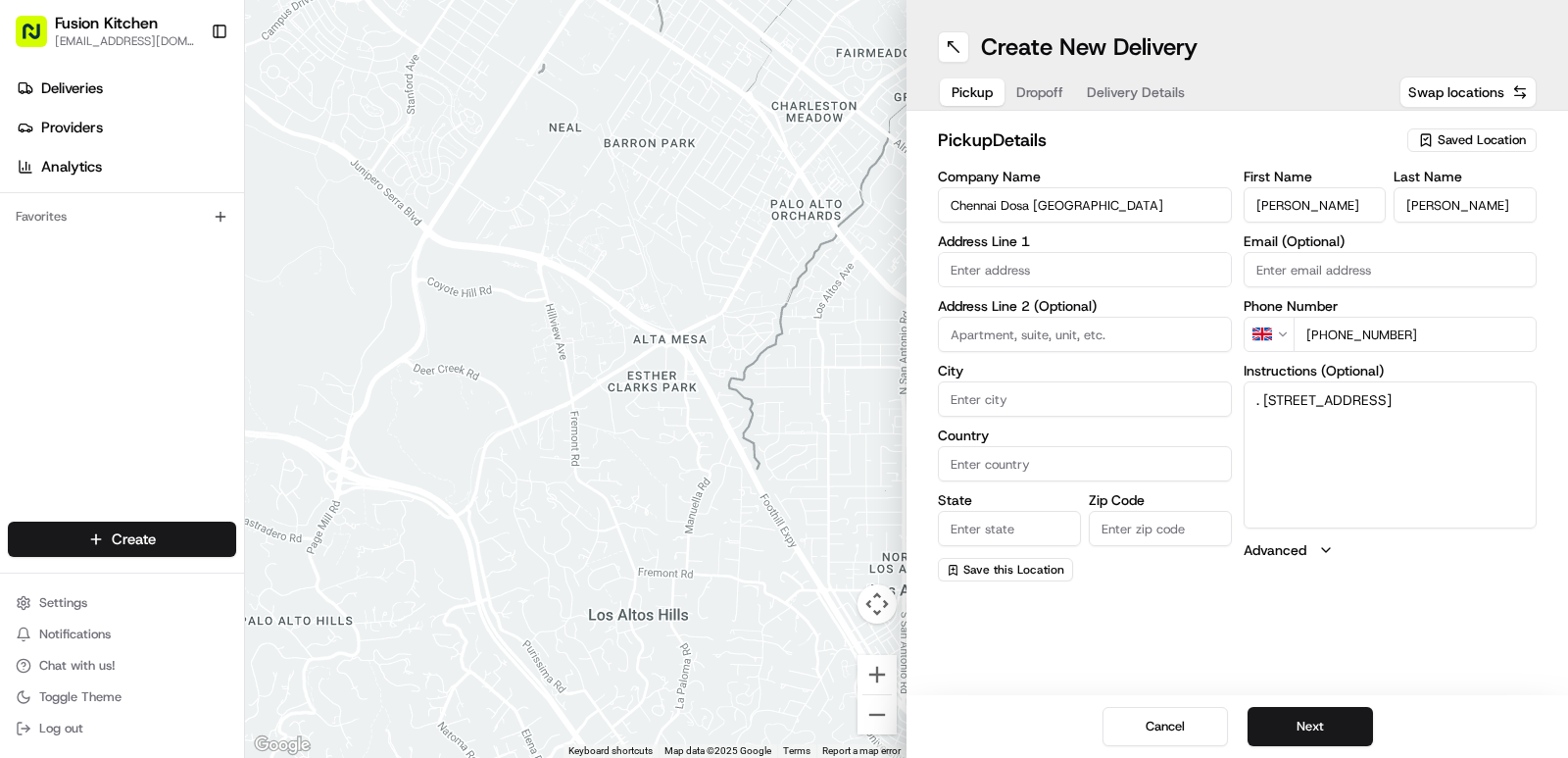 click on "[PERSON_NAME]" at bounding box center (1315, 205) 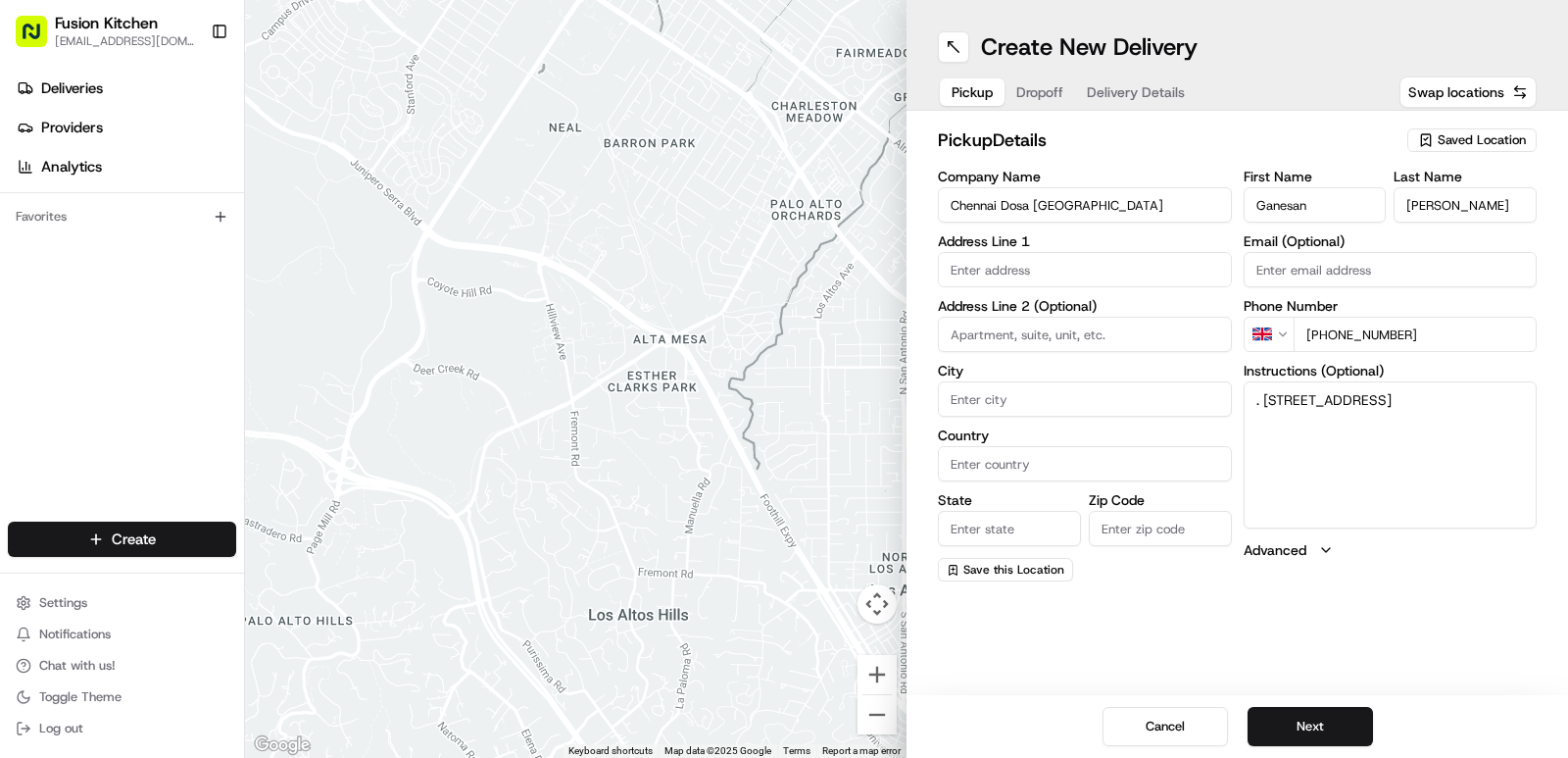 type on "Ganesan" 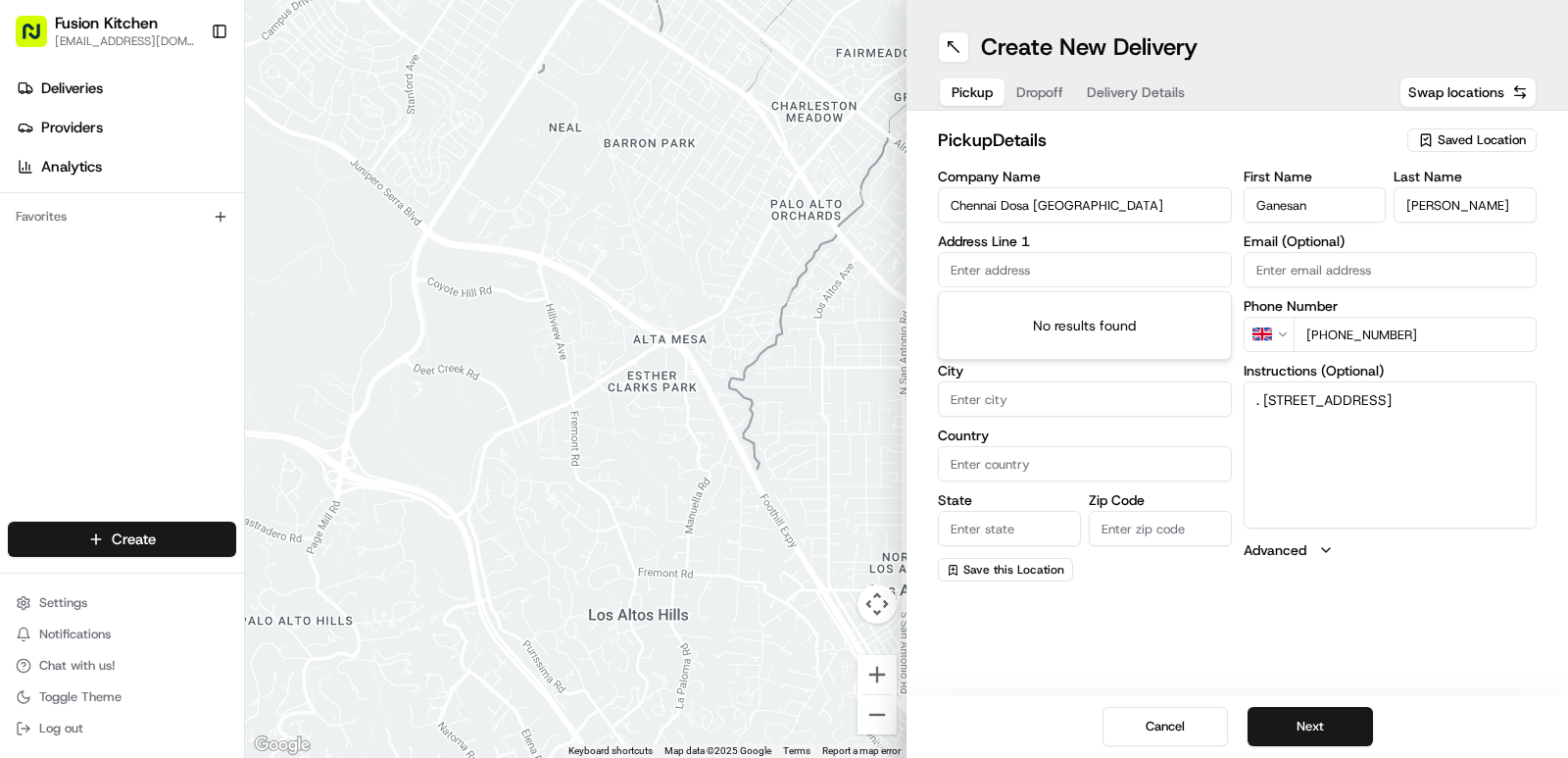 click at bounding box center [1085, 270] 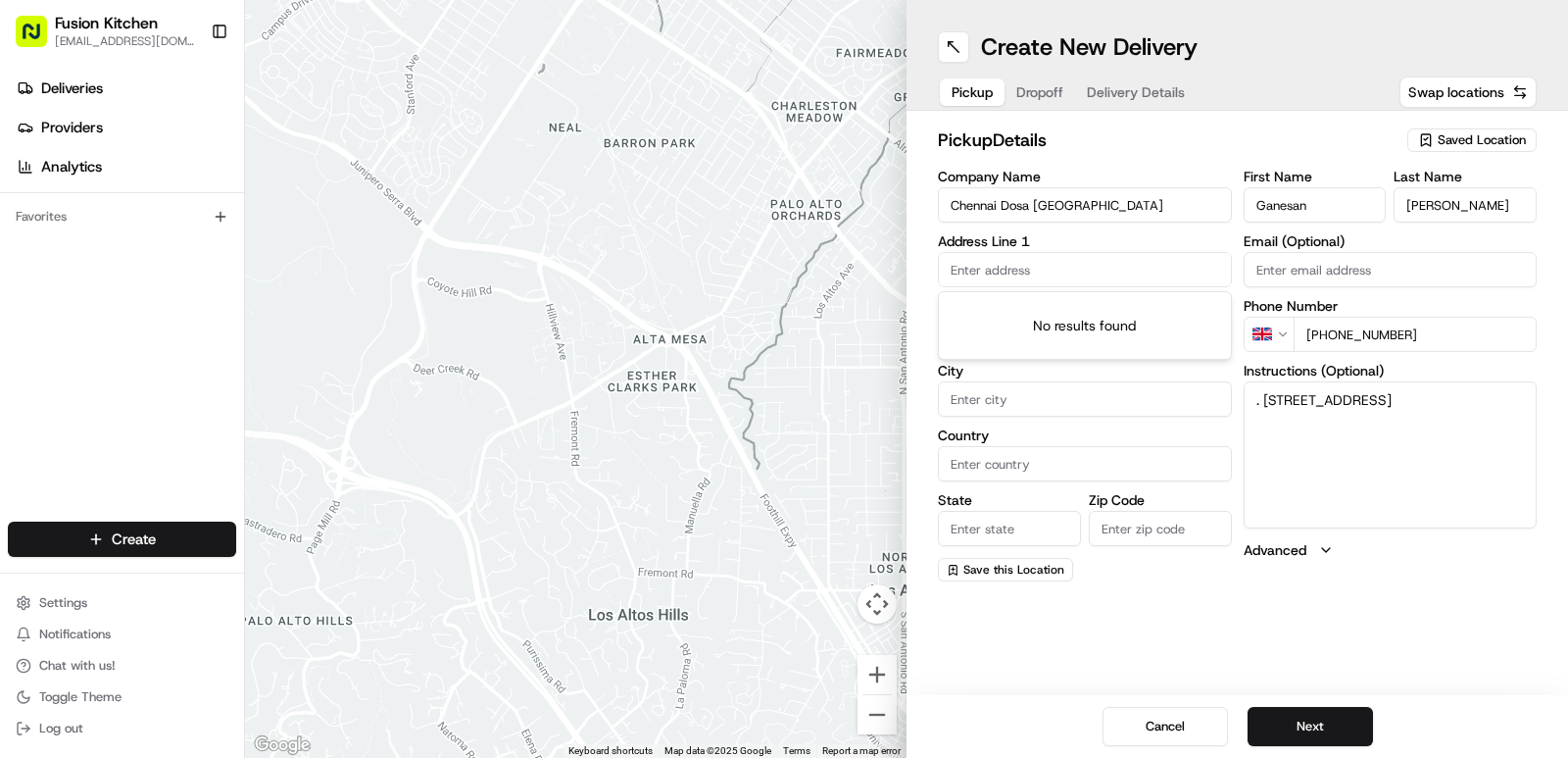 paste on "[STREET_ADDRESS]" 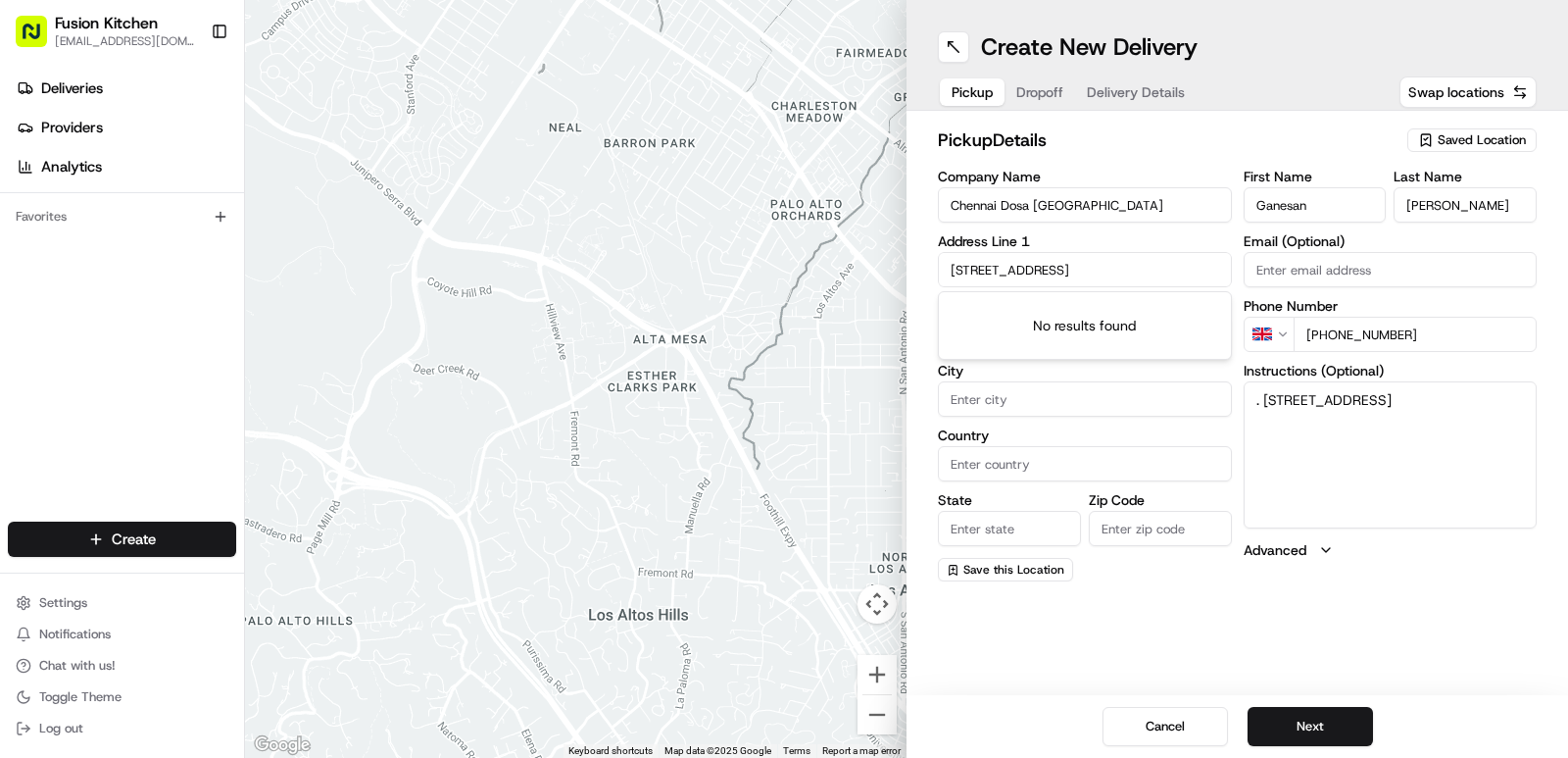 scroll, scrollTop: 0, scrollLeft: 24, axis: horizontal 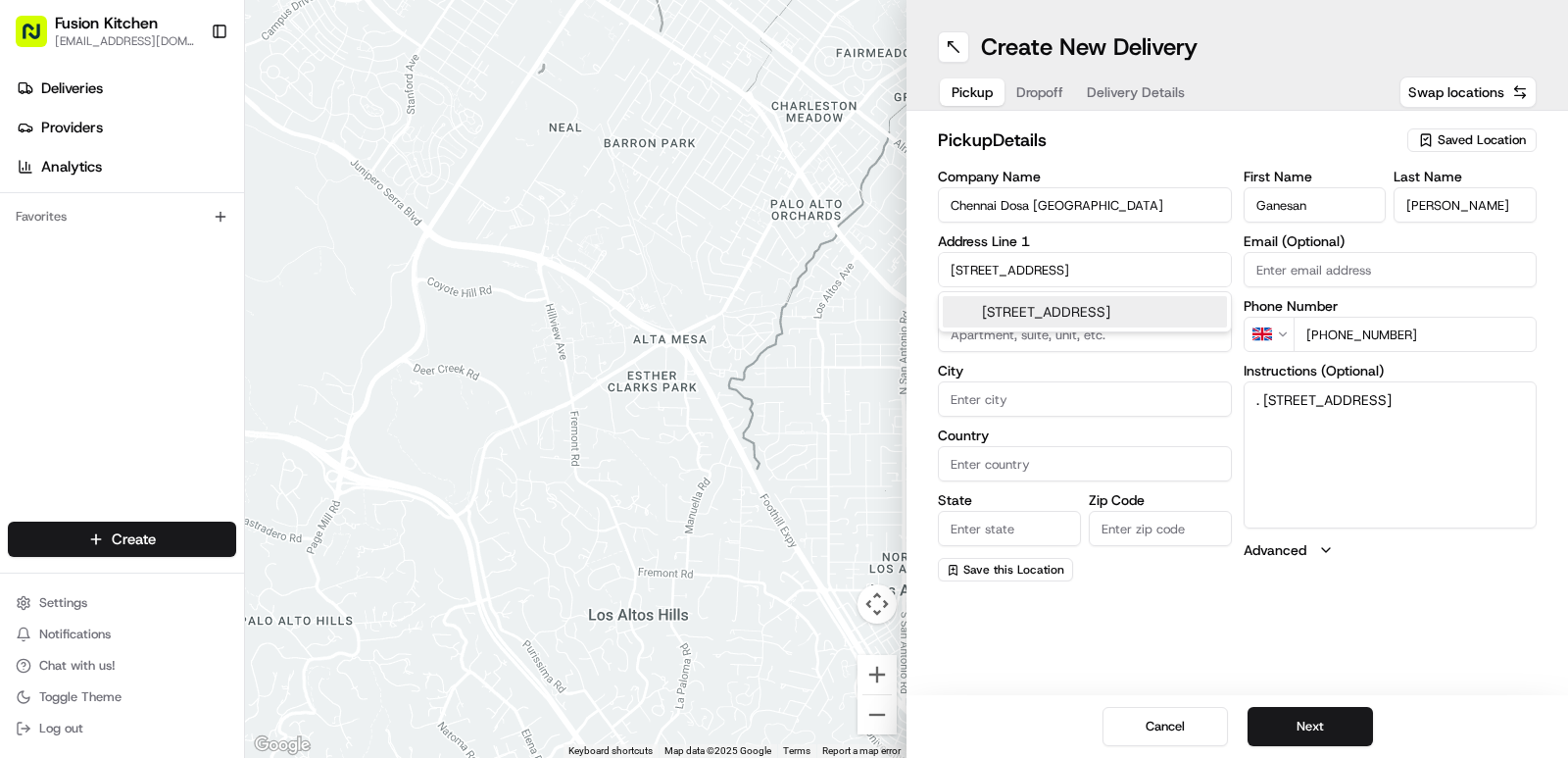 click on "[STREET_ADDRESS]" at bounding box center [1085, 312] 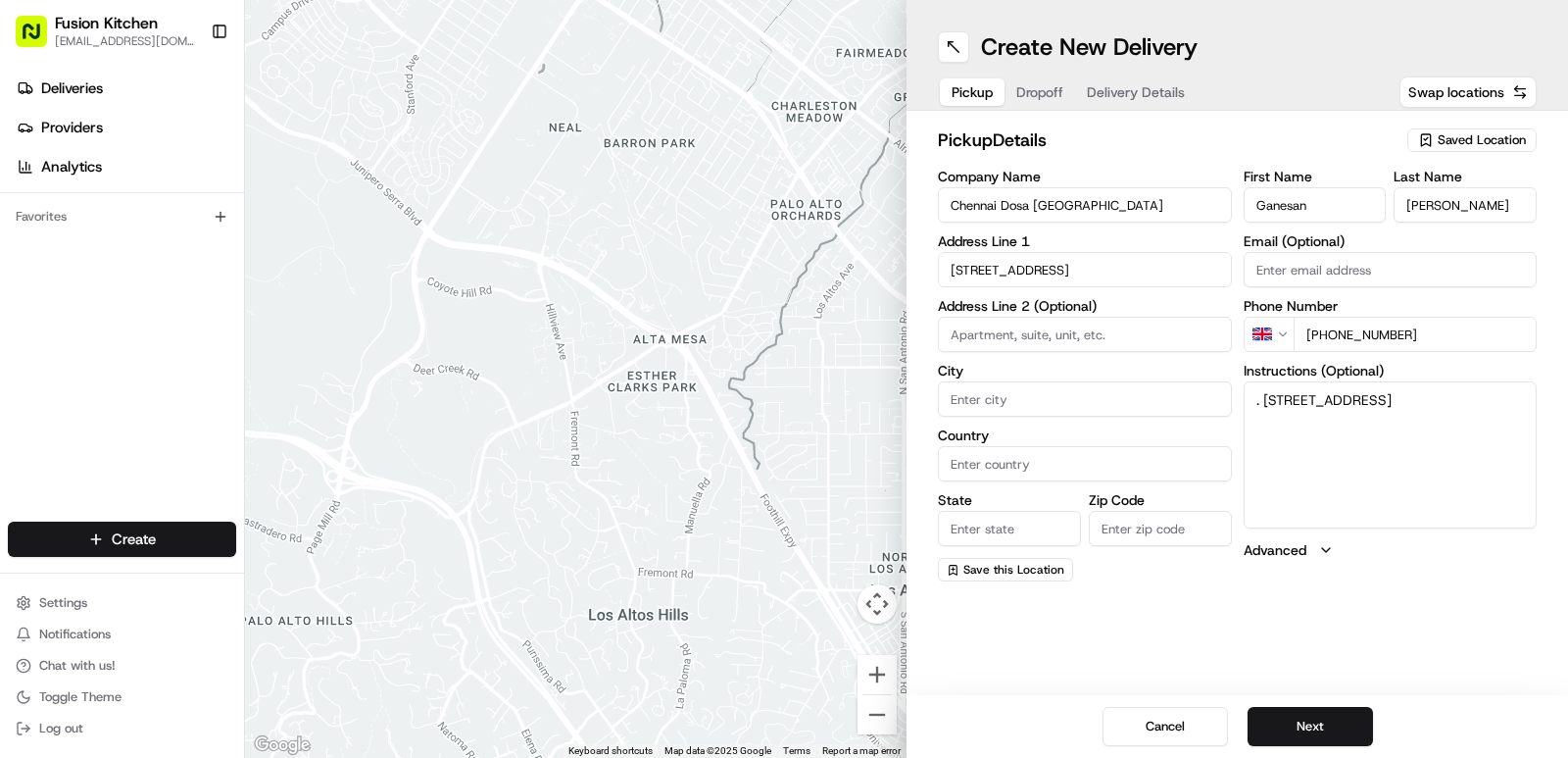 type on "[STREET_ADDRESS]" 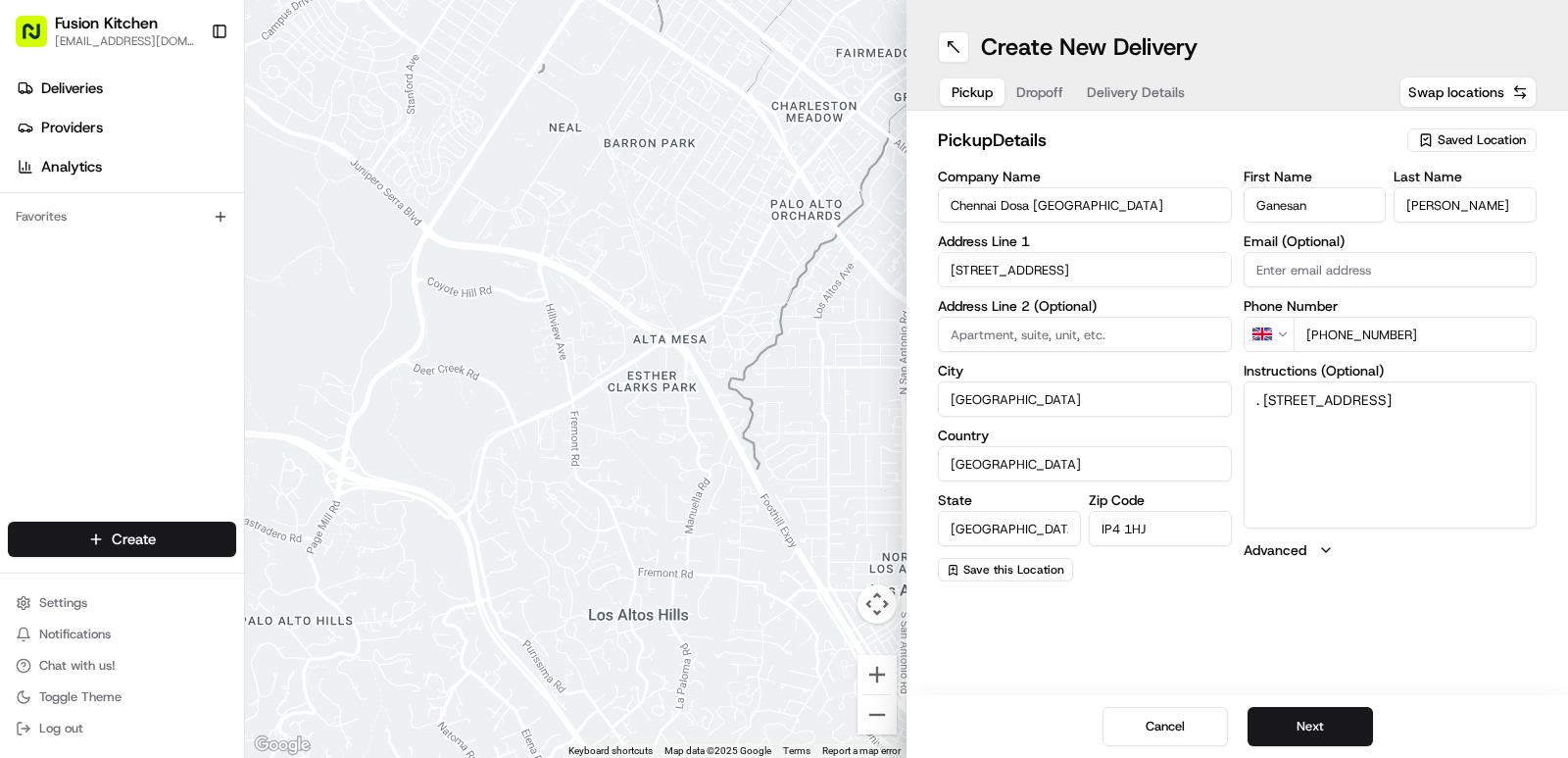 type on "[STREET_ADDRESS]" 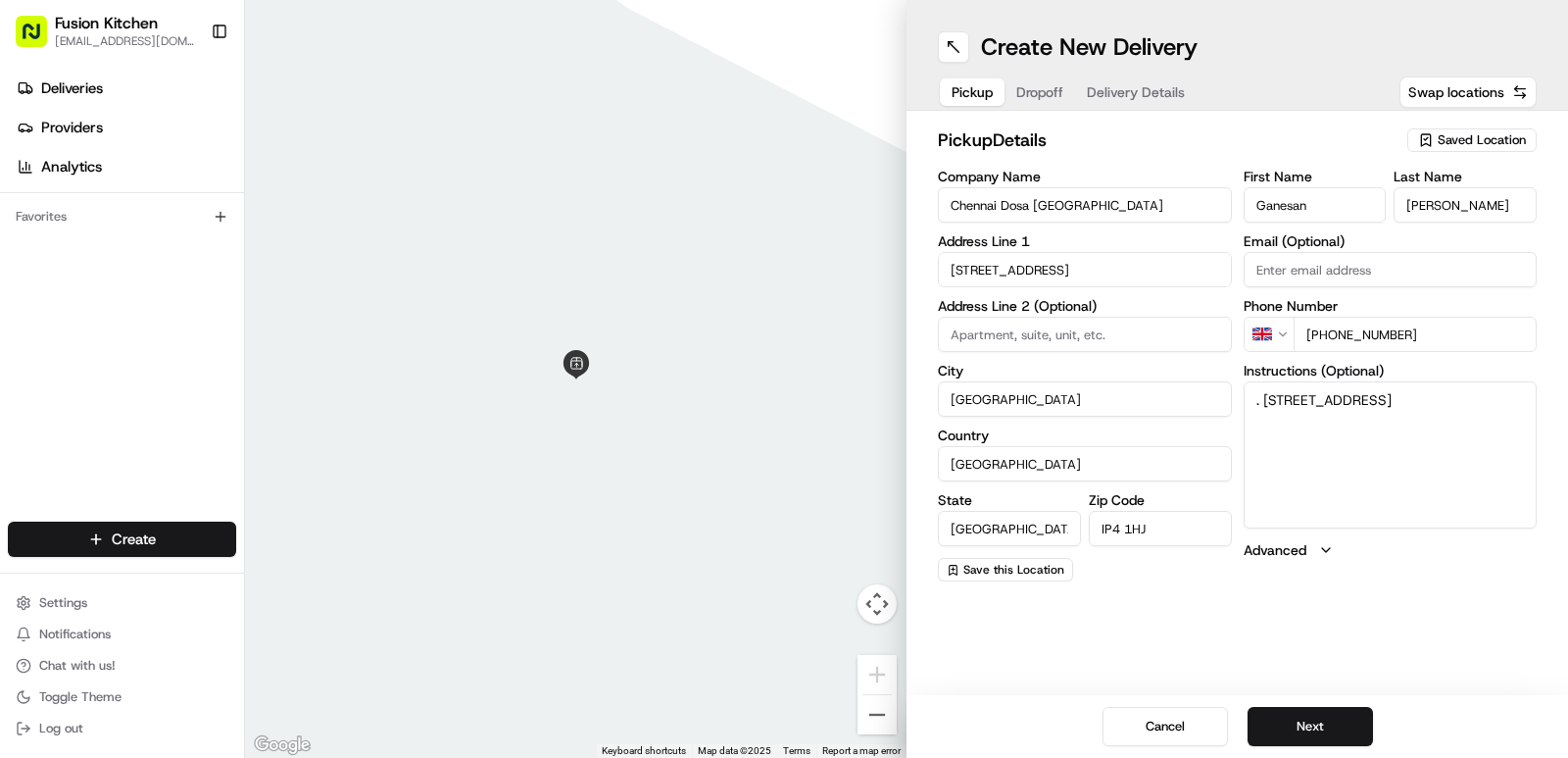 drag, startPoint x: 1257, startPoint y: 400, endPoint x: 1410, endPoint y: 476, distance: 170.83618 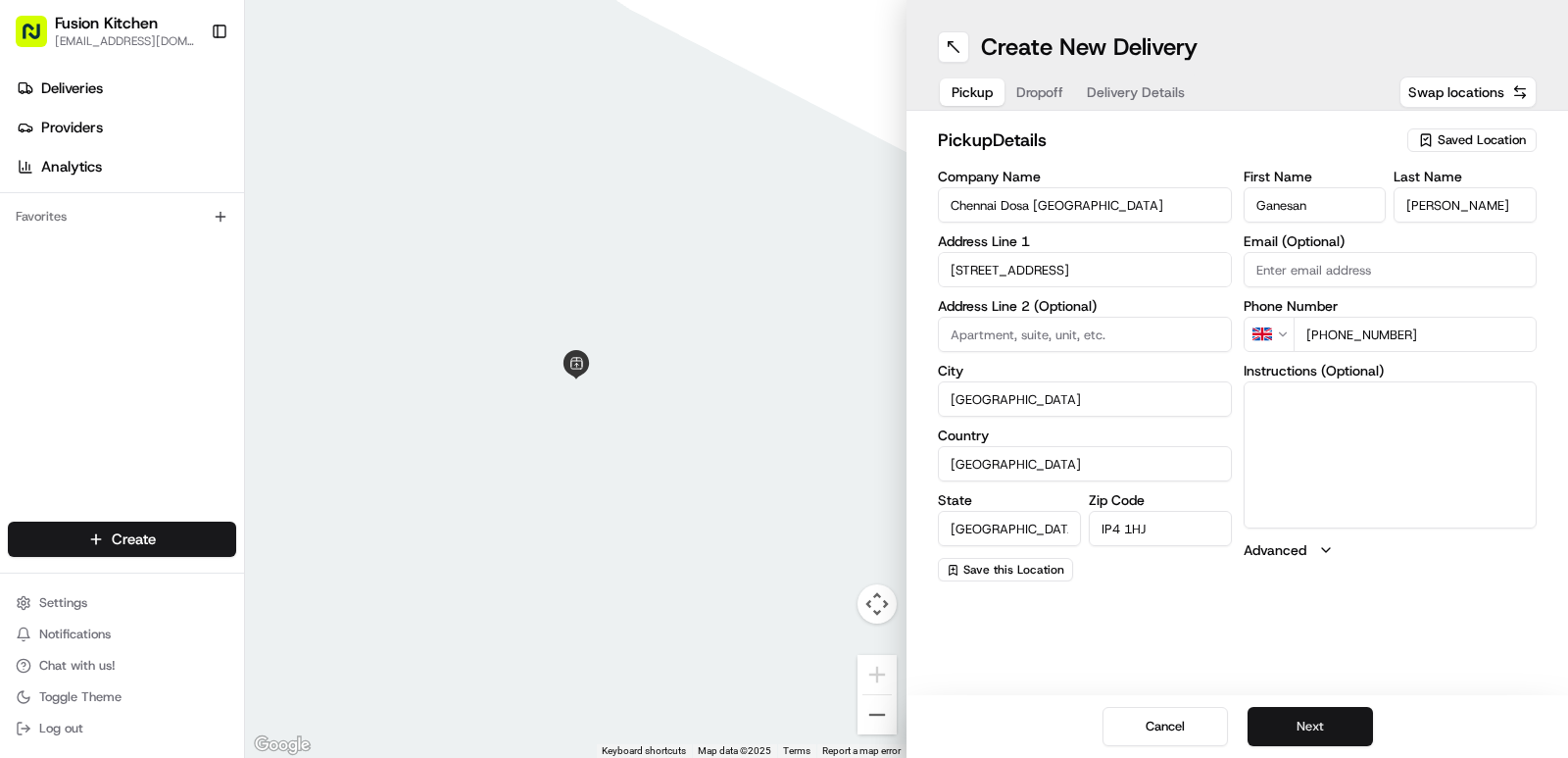 type 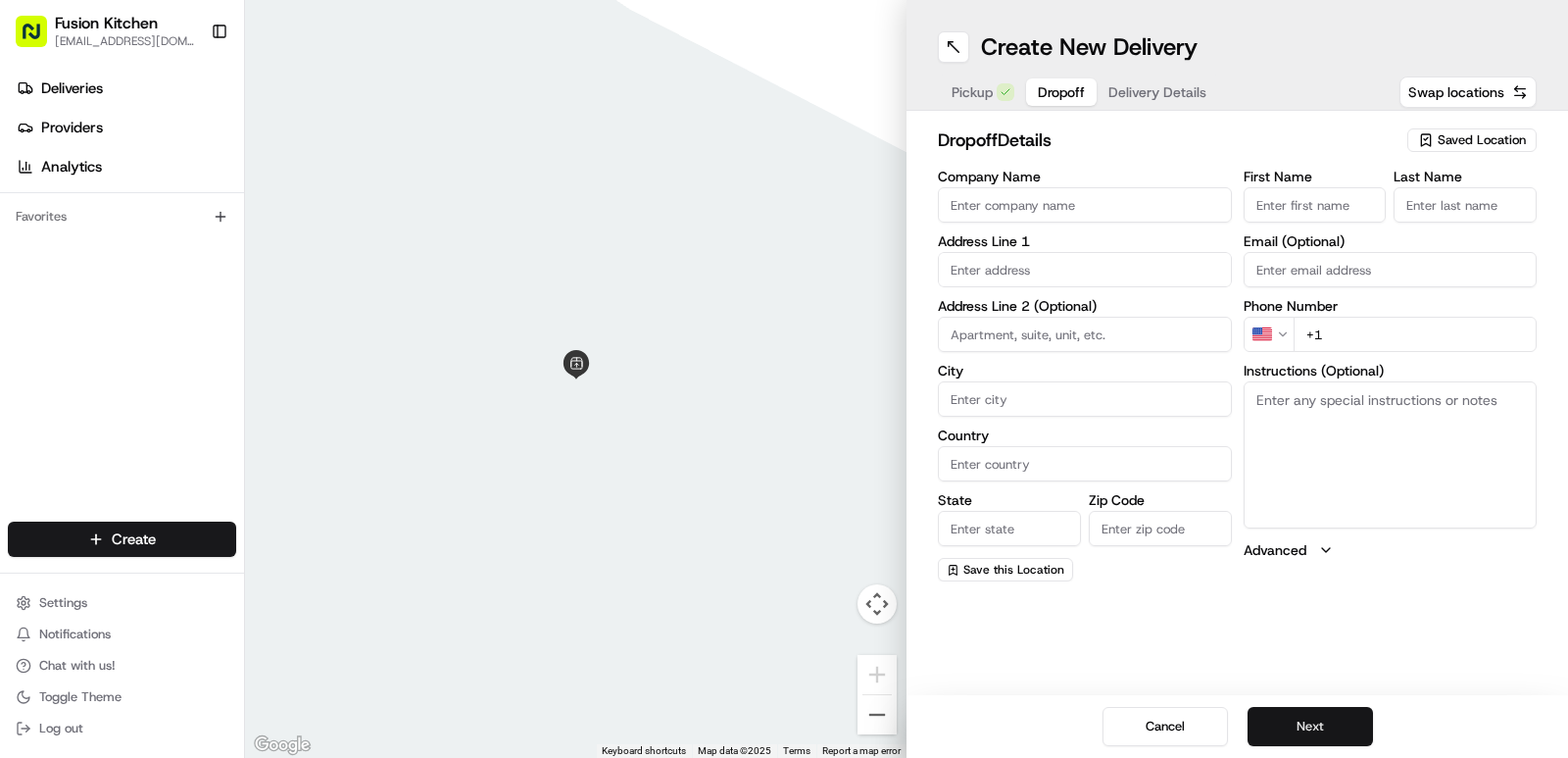 type 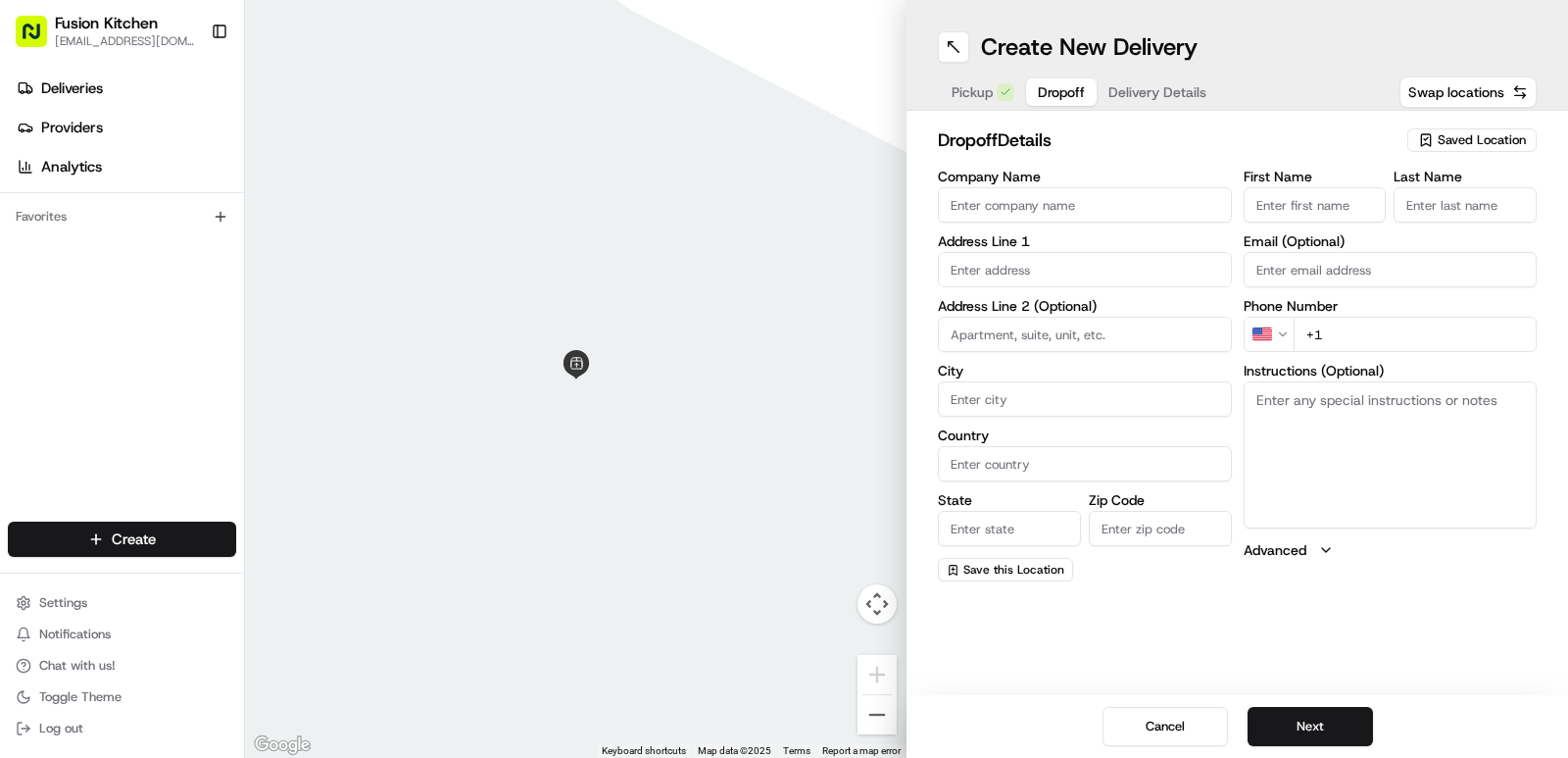click on "First Name Last Name Email (Optional) Phone Number US +1 Instructions (Optional) Advanced" at bounding box center [1391, 376] 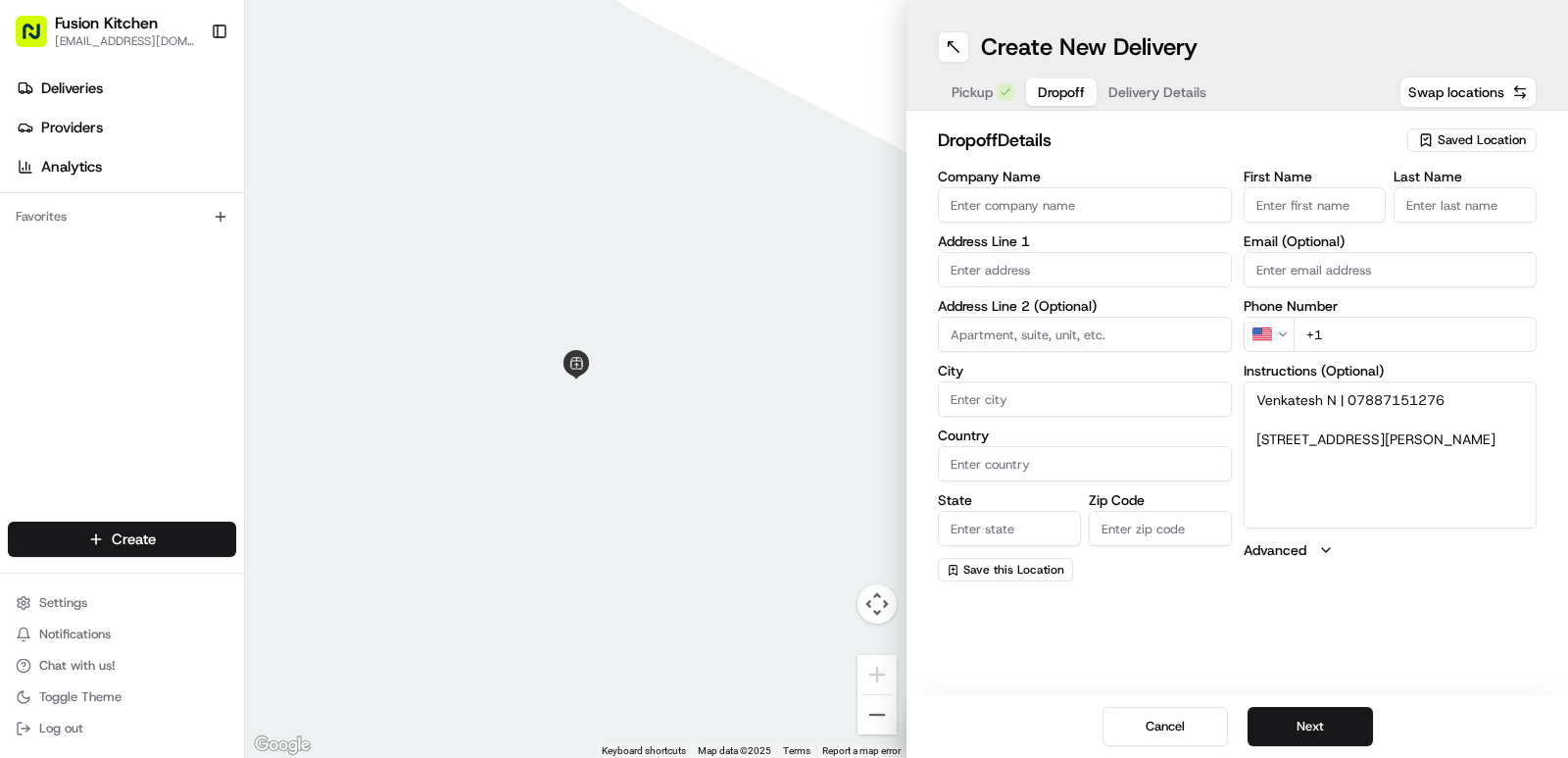 click on "Venkatesh N | 07887151276
[STREET_ADDRESS][PERSON_NAME]" at bounding box center [1391, 455] 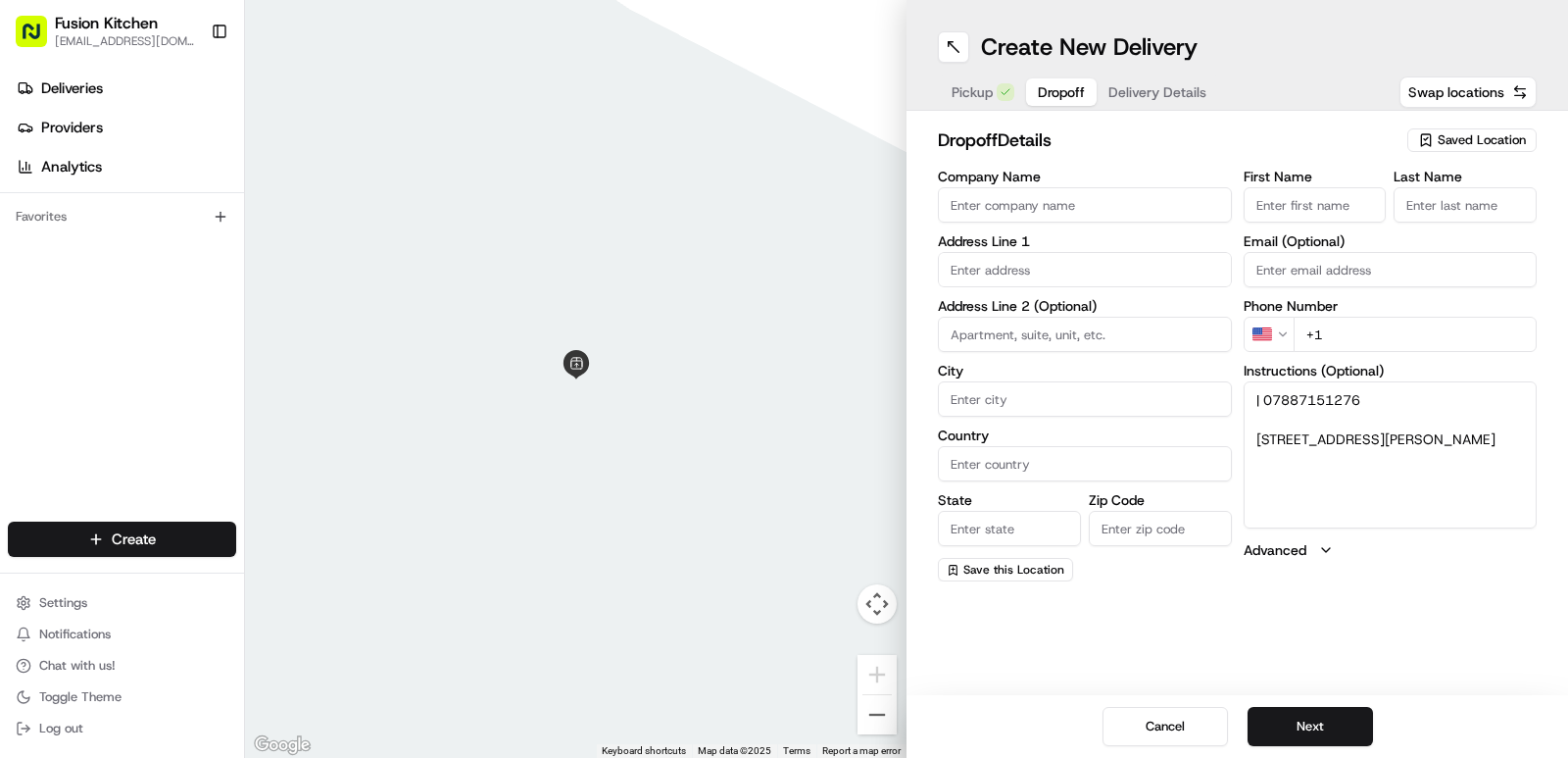 type on "| 07887151276
[STREET_ADDRESS][PERSON_NAME]" 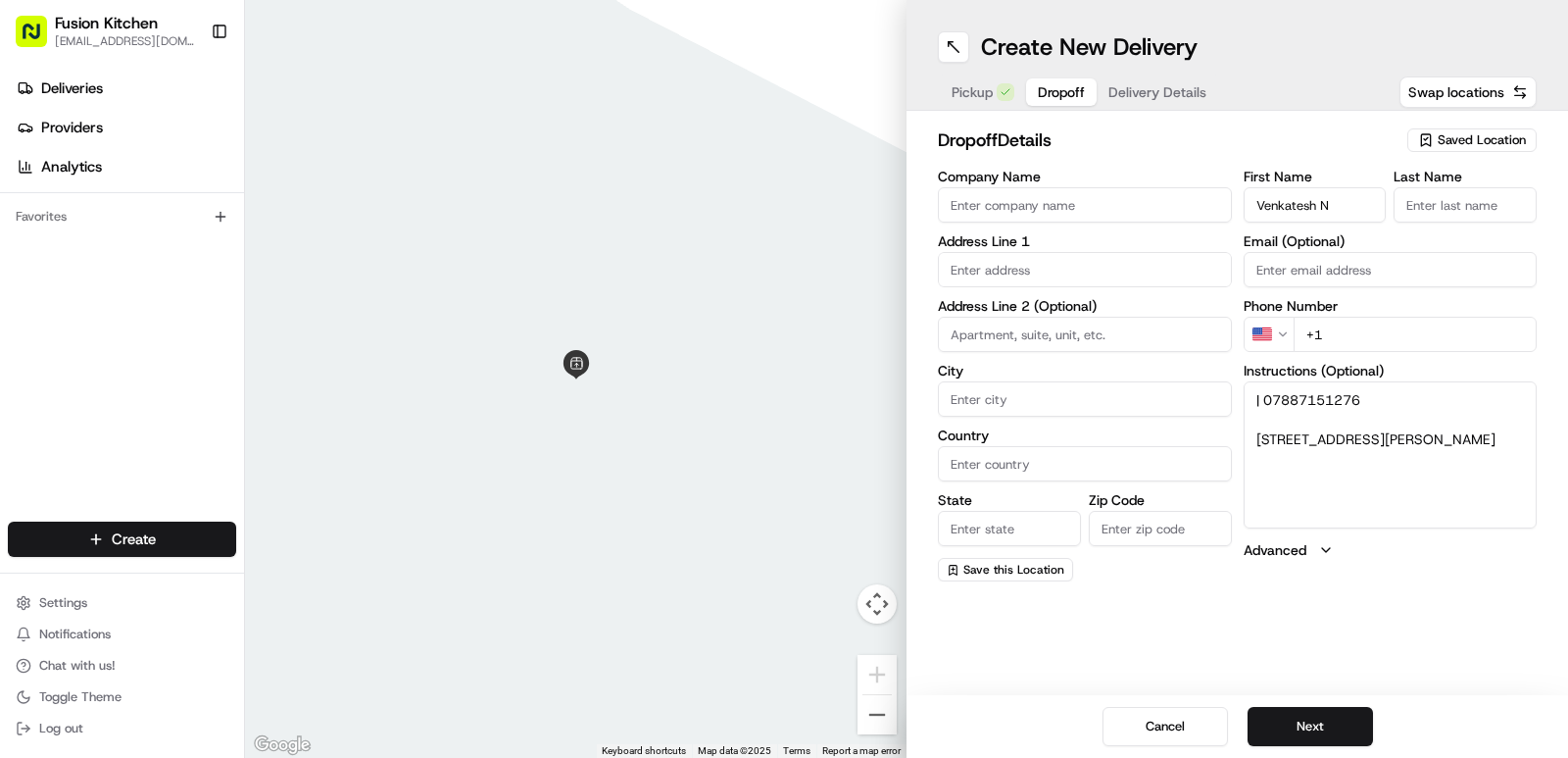 type on "Venkatesh N" 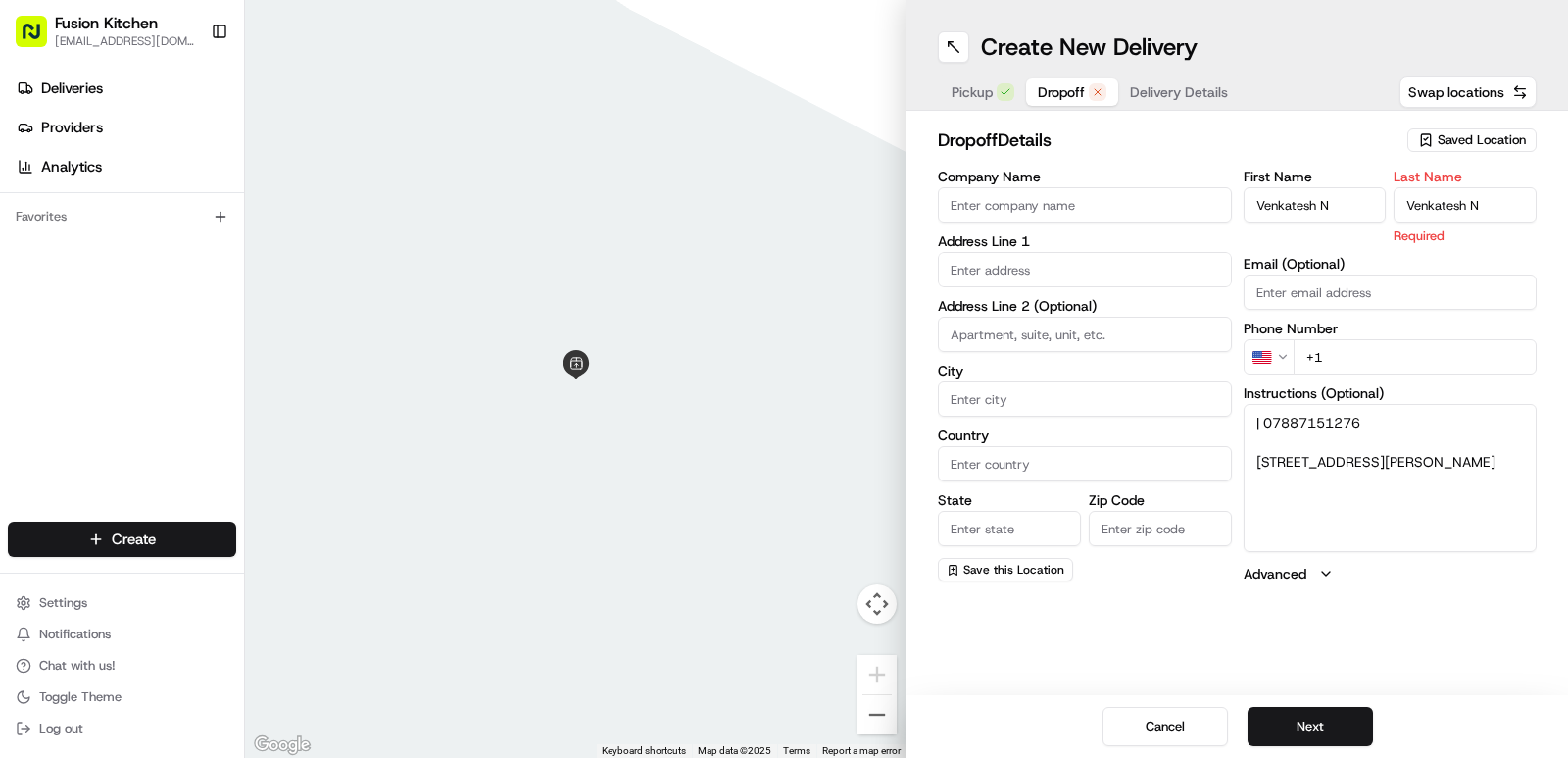 click on "Venkatesh N" at bounding box center (1465, 205) 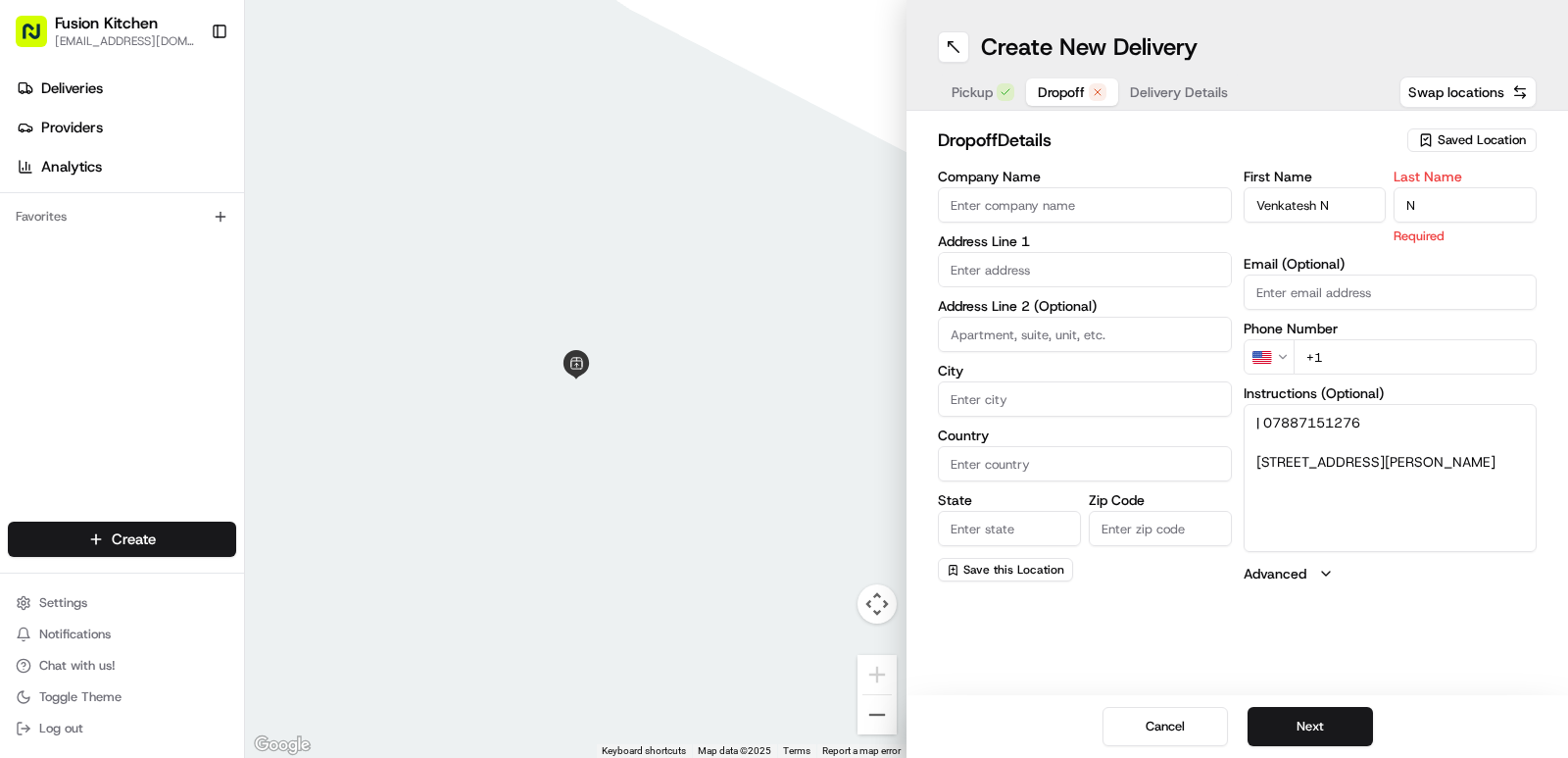 type on "N" 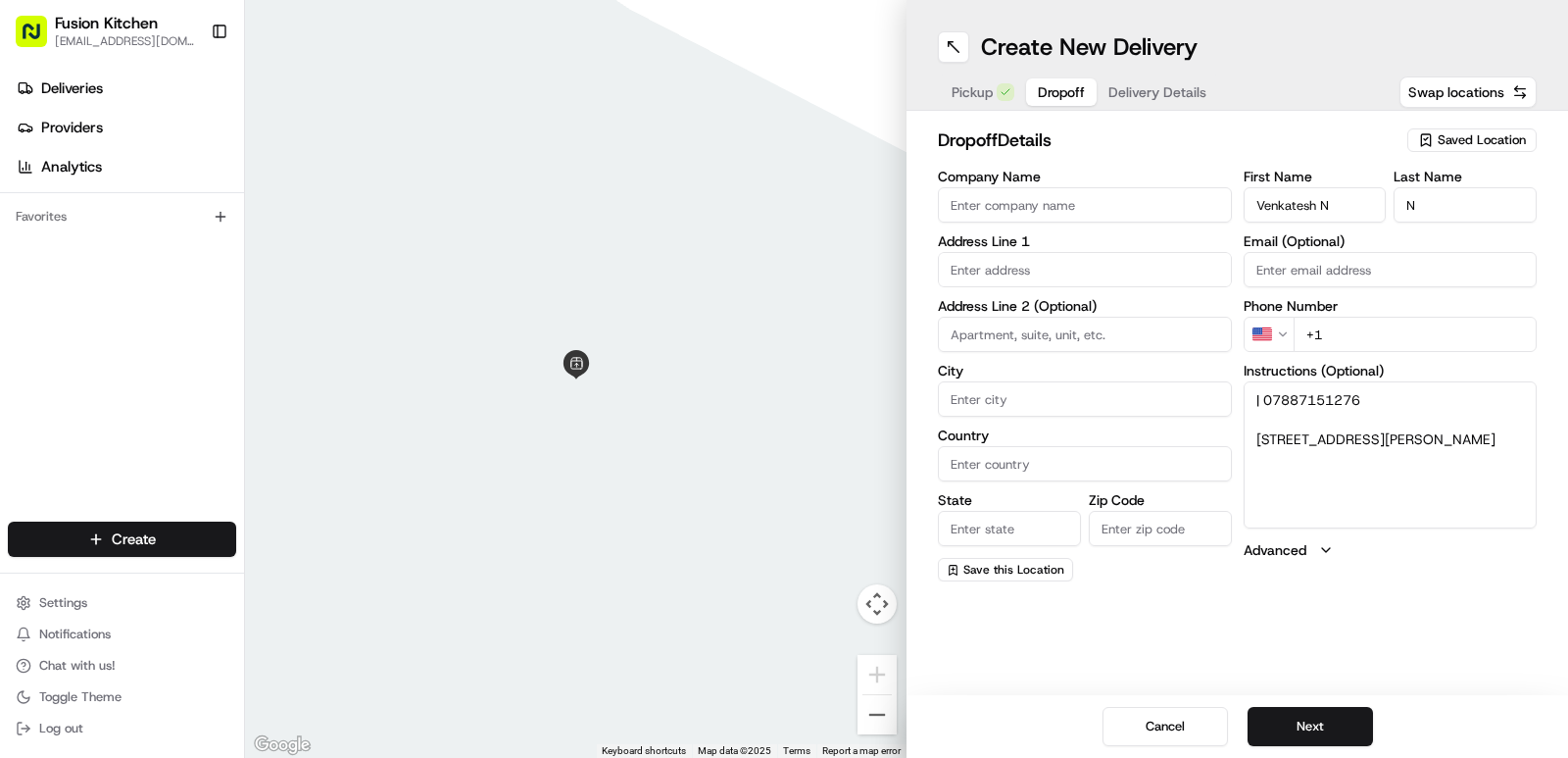 drag, startPoint x: 1318, startPoint y: 206, endPoint x: 1297, endPoint y: 461, distance: 255.8632 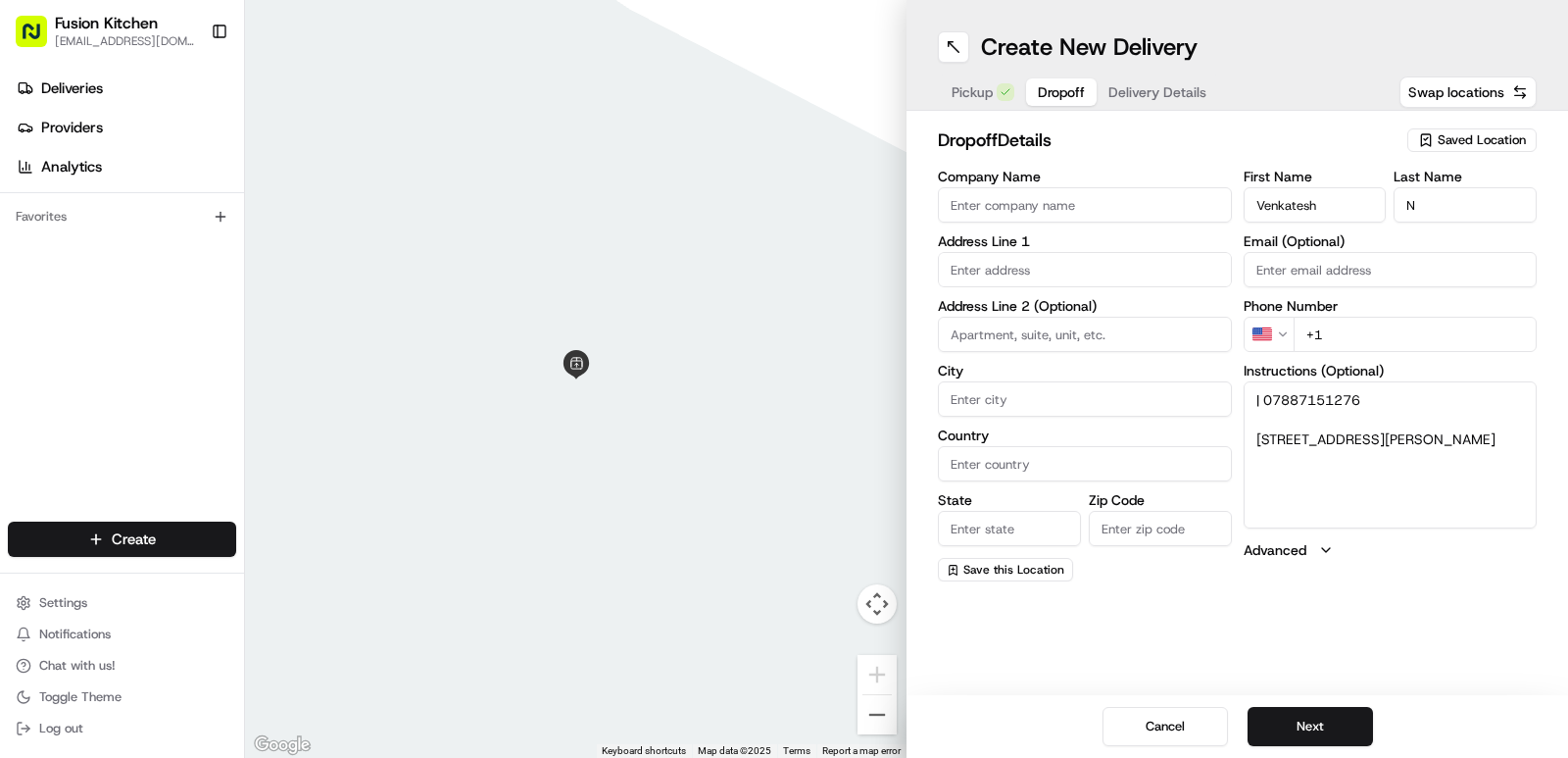 type on "Venkatesh" 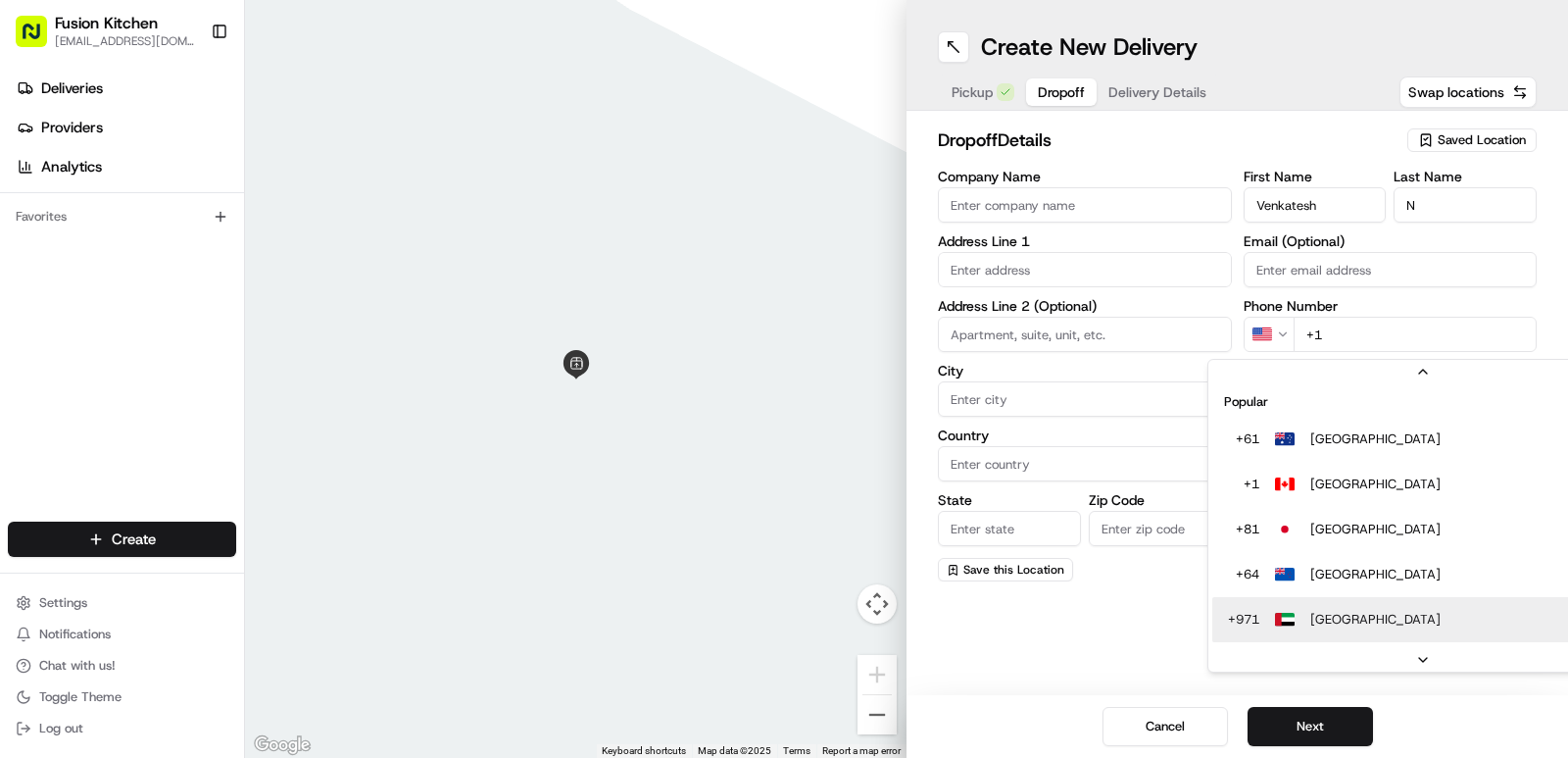 scroll, scrollTop: 84, scrollLeft: 0, axis: vertical 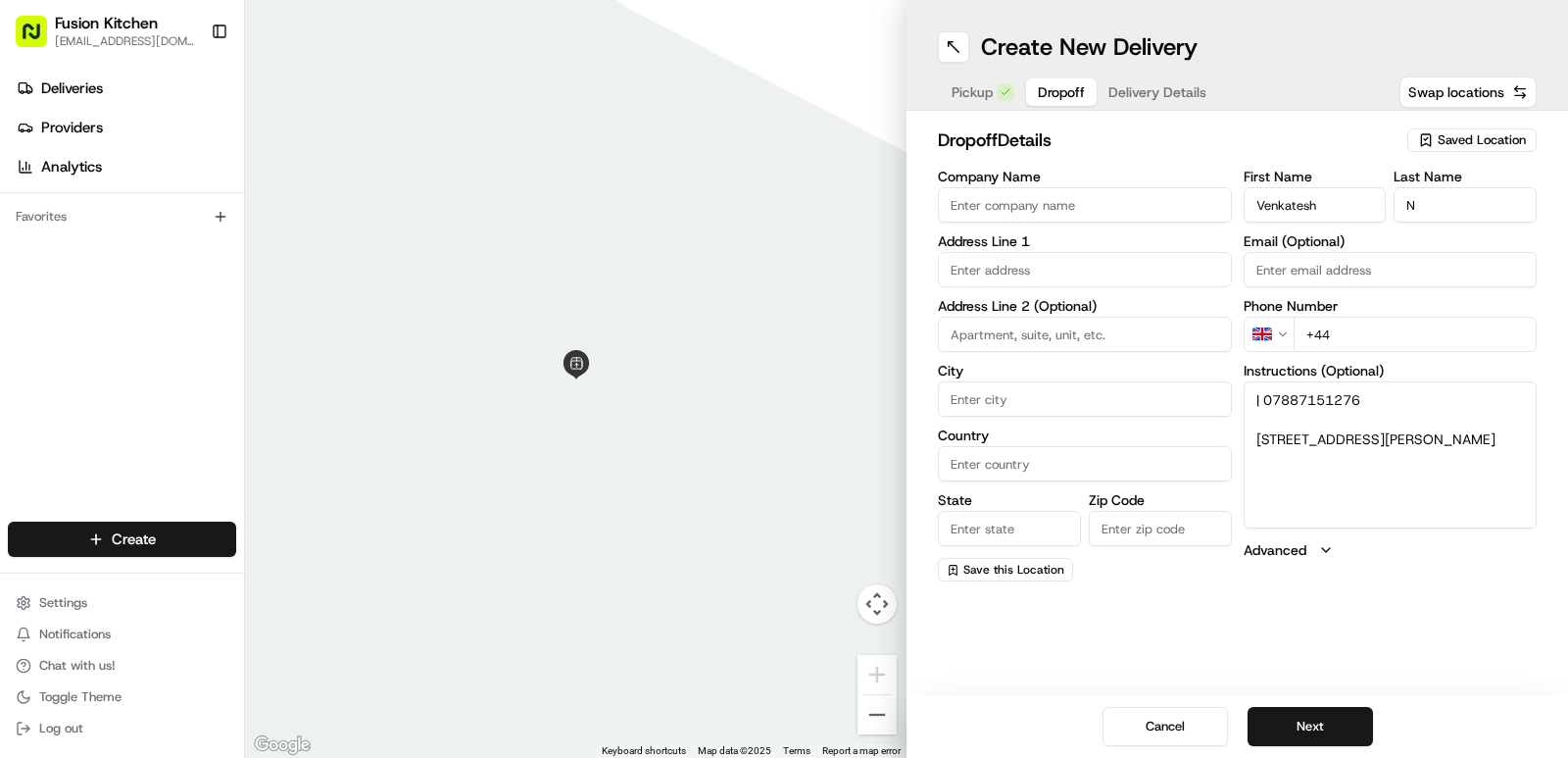 click on "+44" at bounding box center (1415, 334) 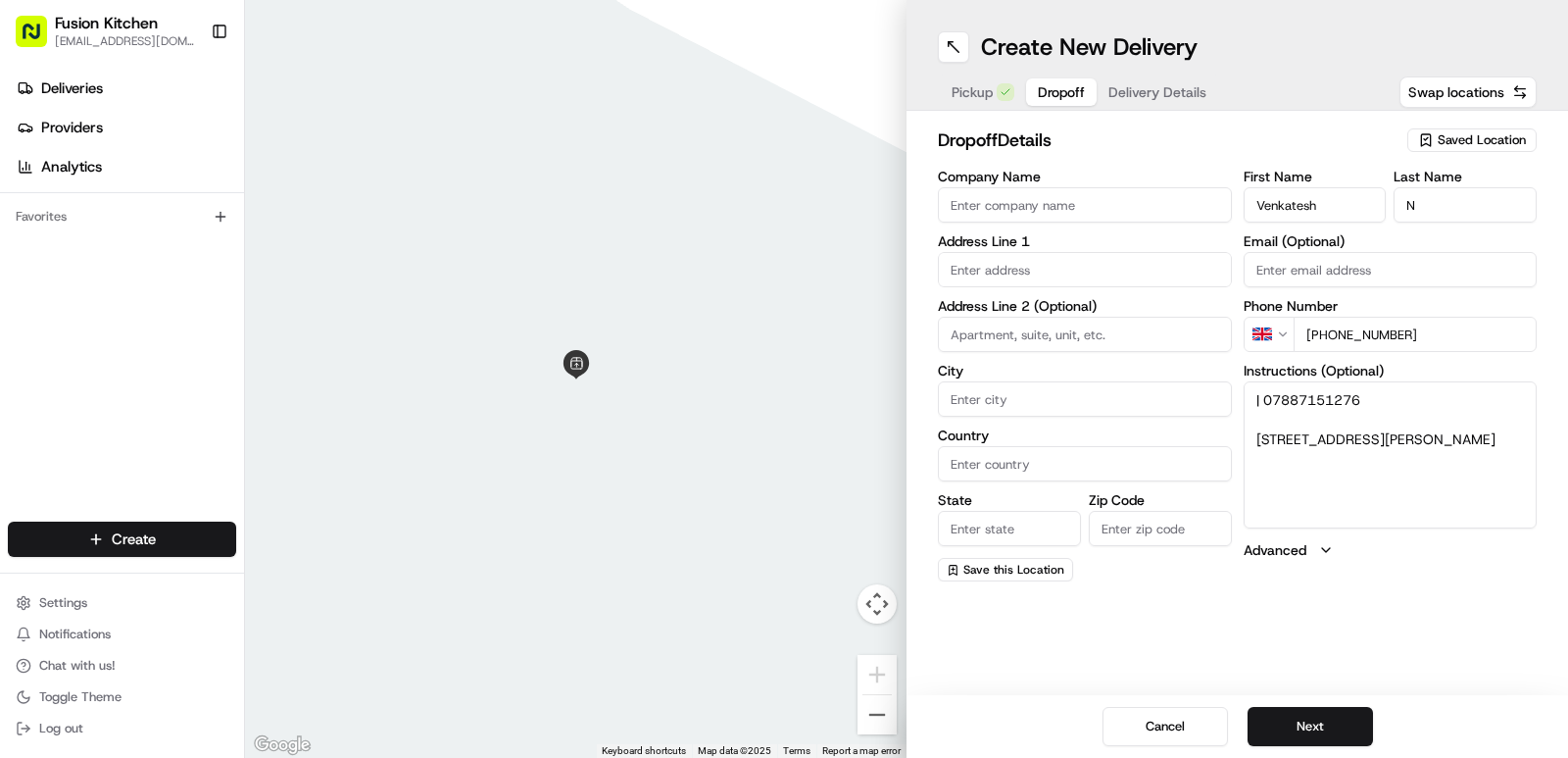 type on "[PHONE_NUMBER]" 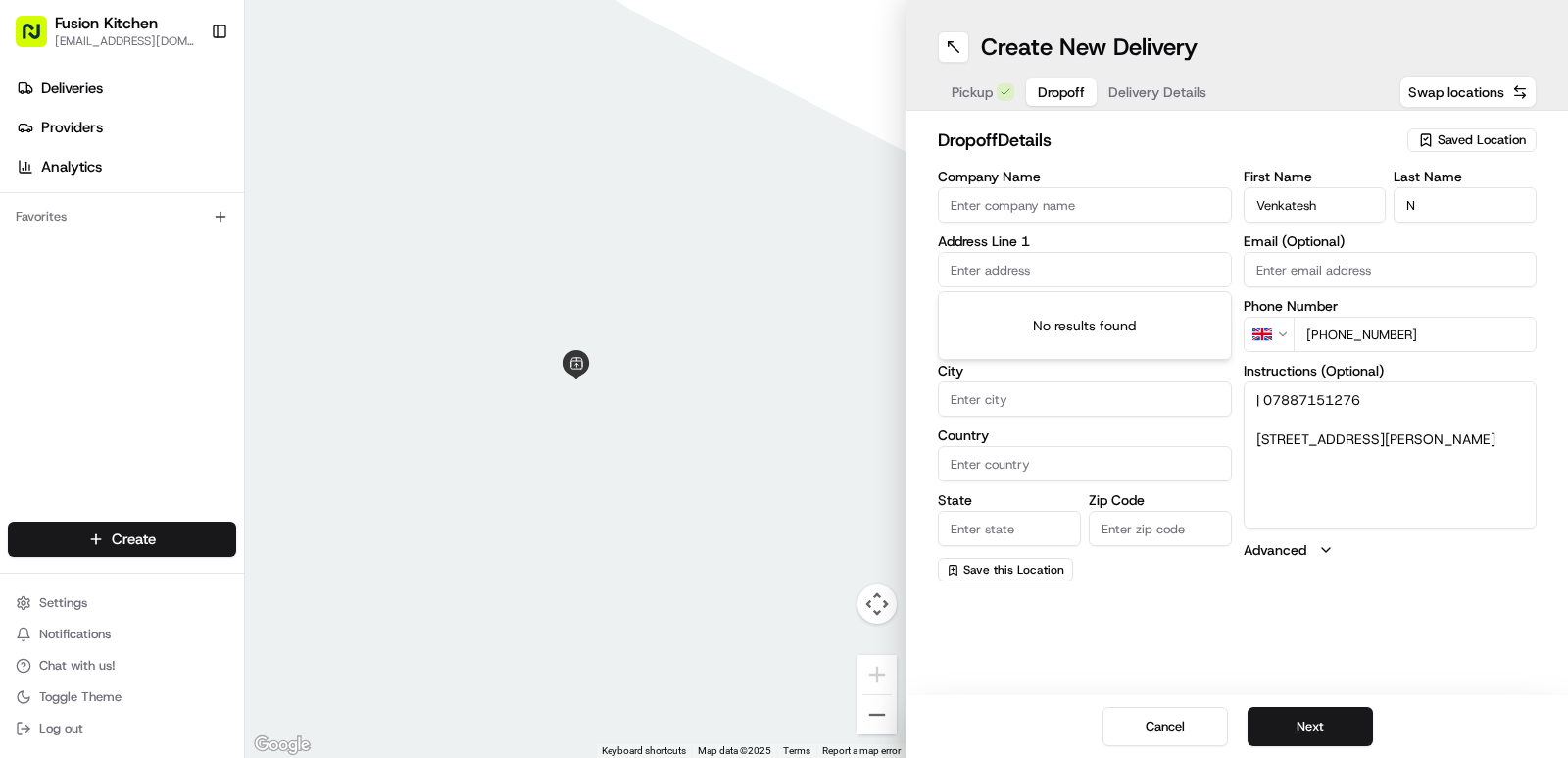 paste on "[STREET_ADDRESS]" 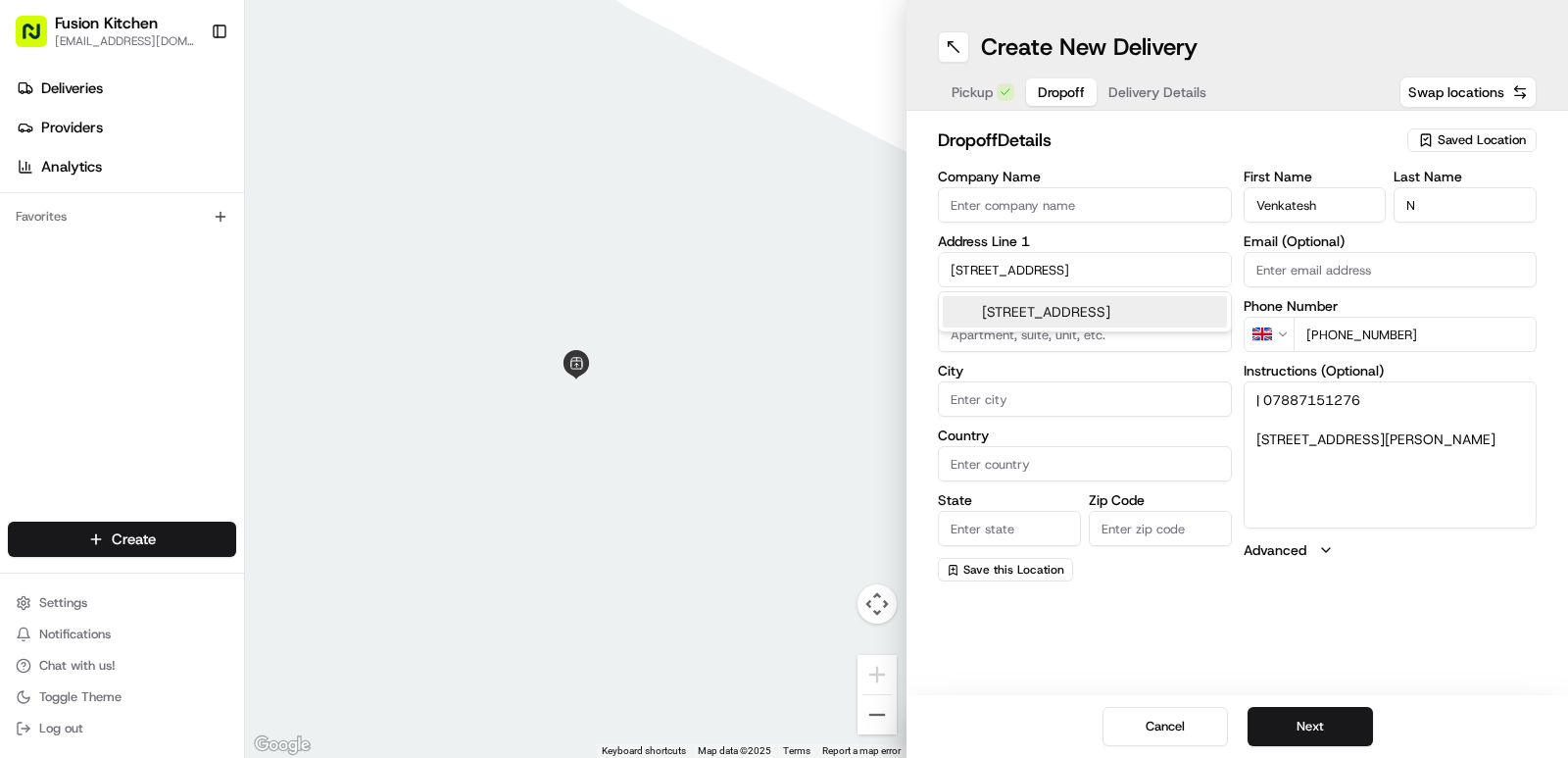 click on "[STREET_ADDRESS]" at bounding box center (1085, 312) 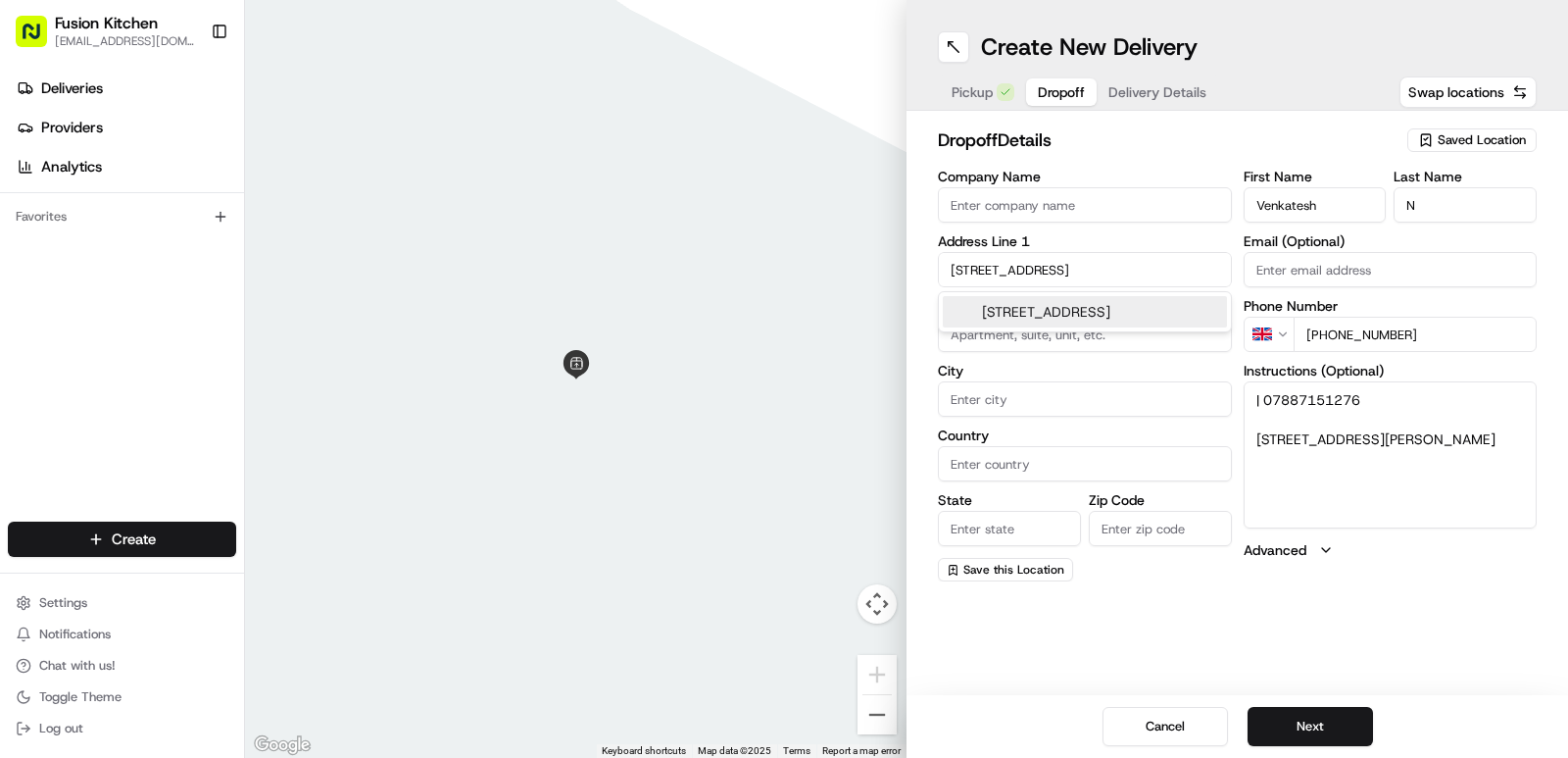 type on "[STREET_ADDRESS]" 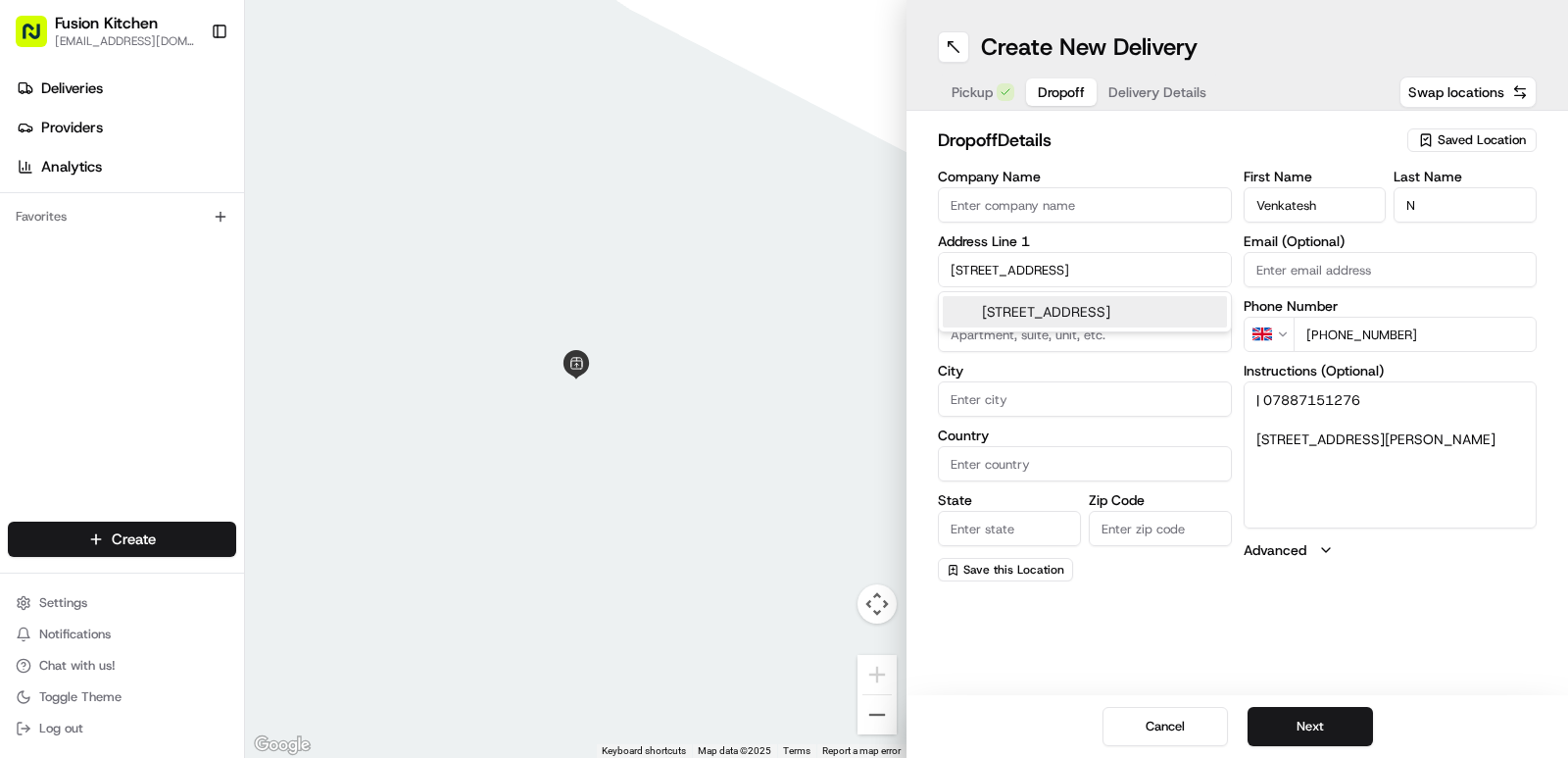 type on "[GEOGRAPHIC_DATA]" 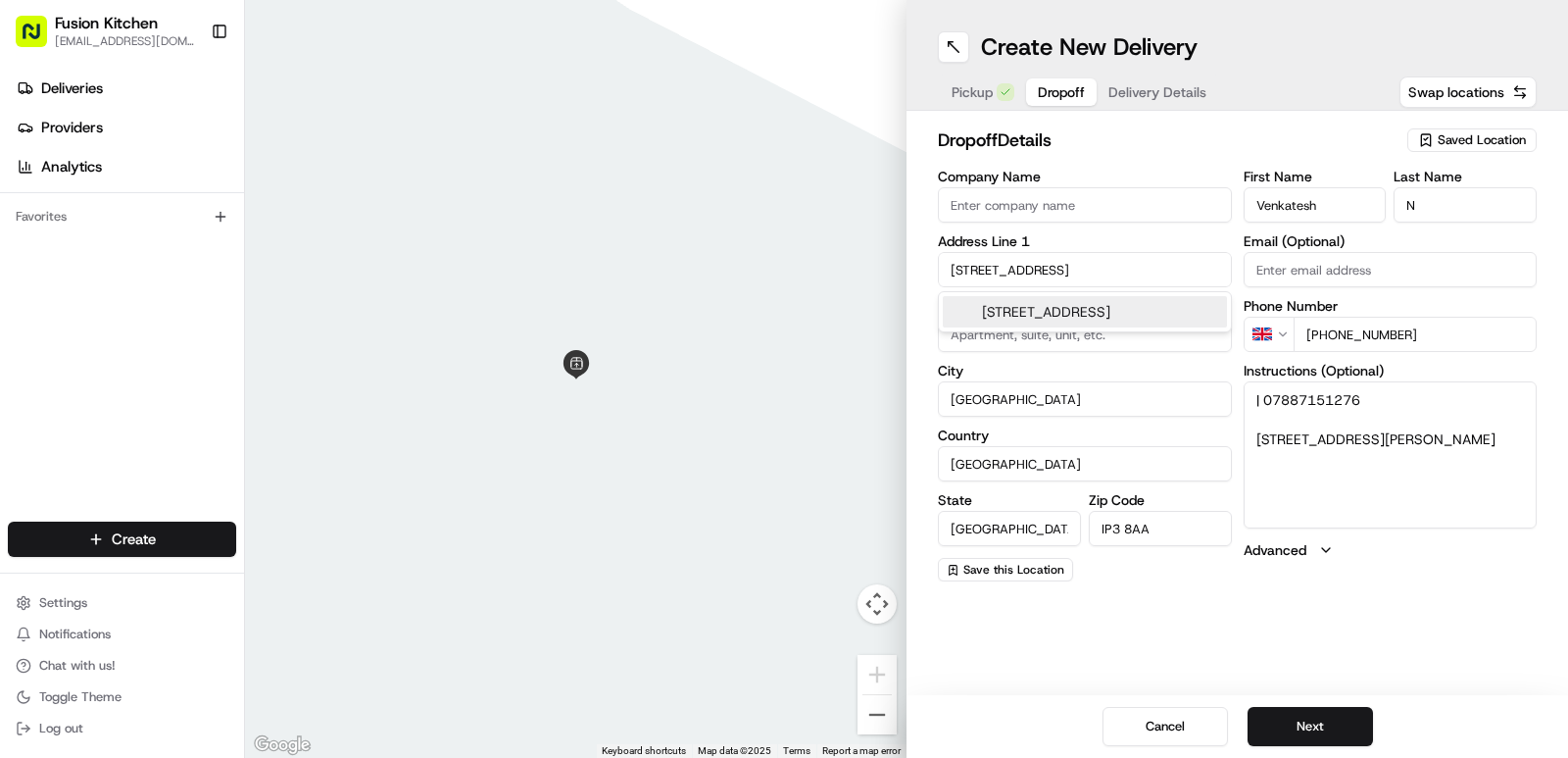 type on "27 Fore Hamlet" 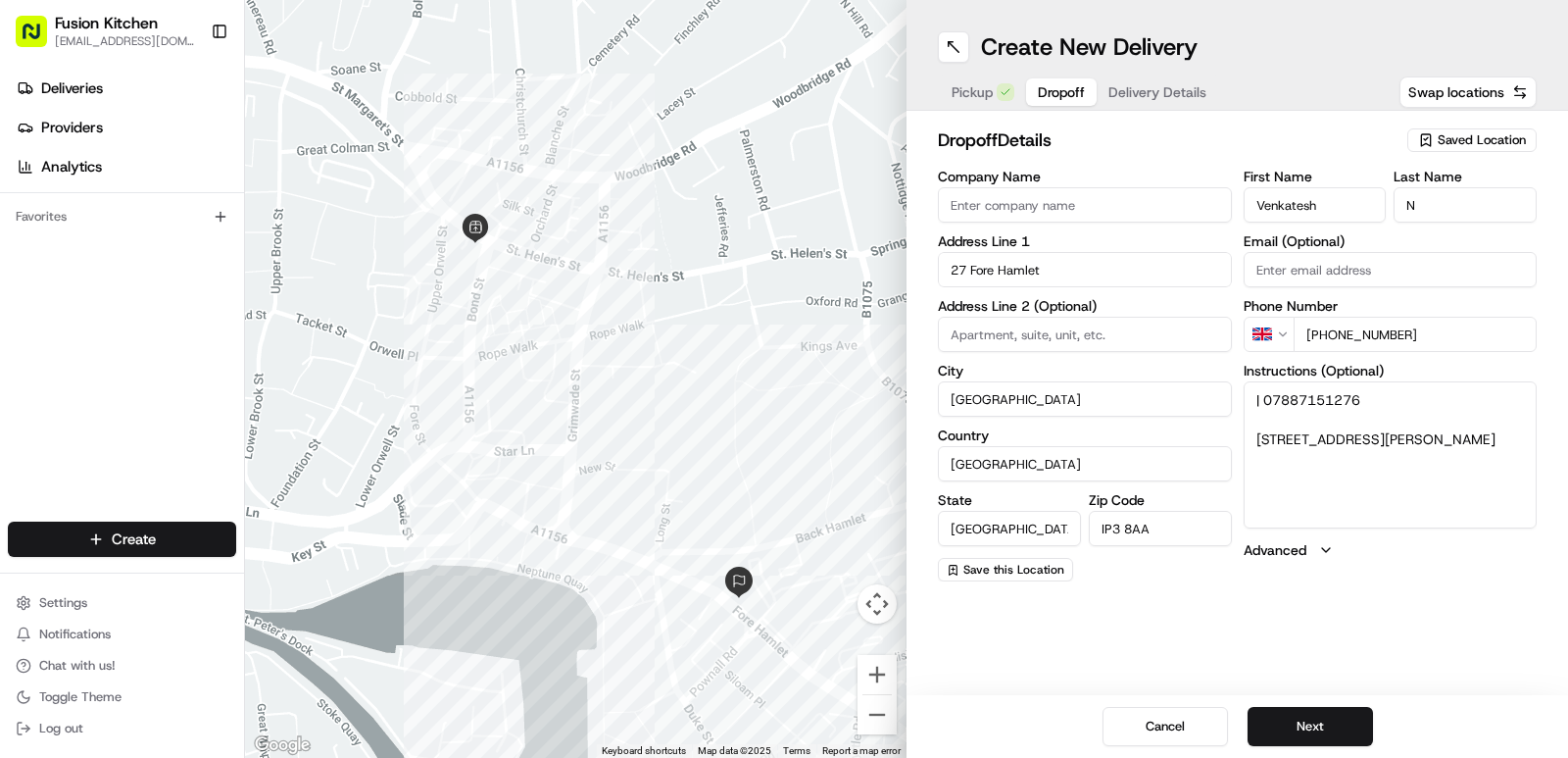 drag, startPoint x: 1263, startPoint y: 402, endPoint x: 1155, endPoint y: 406, distance: 108.074 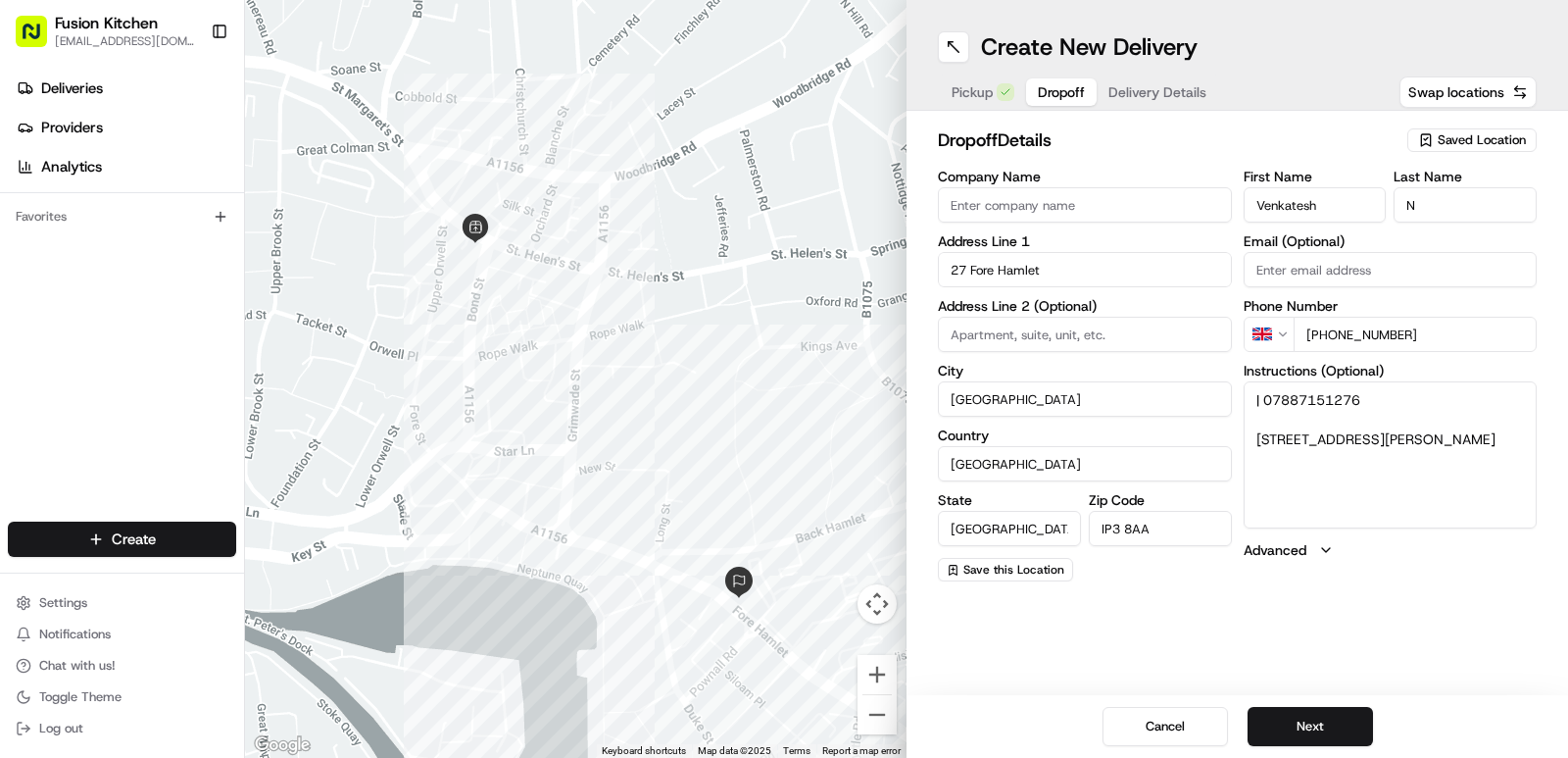 click on "Company Name Address Line 1 27 Fore Hamlet Address Line 2 (Optional) [GEOGRAPHIC_DATA] [GEOGRAPHIC_DATA] State [GEOGRAPHIC_DATA] Zip Code IP3 8AA Save this Location First Name Venkatesh Last Name N Email (Optional) Phone Number GB [PHONE_NUMBER] Instructions (Optional)  | 07887151276
[STREET_ADDRESS] Advanced" at bounding box center (1237, 376) 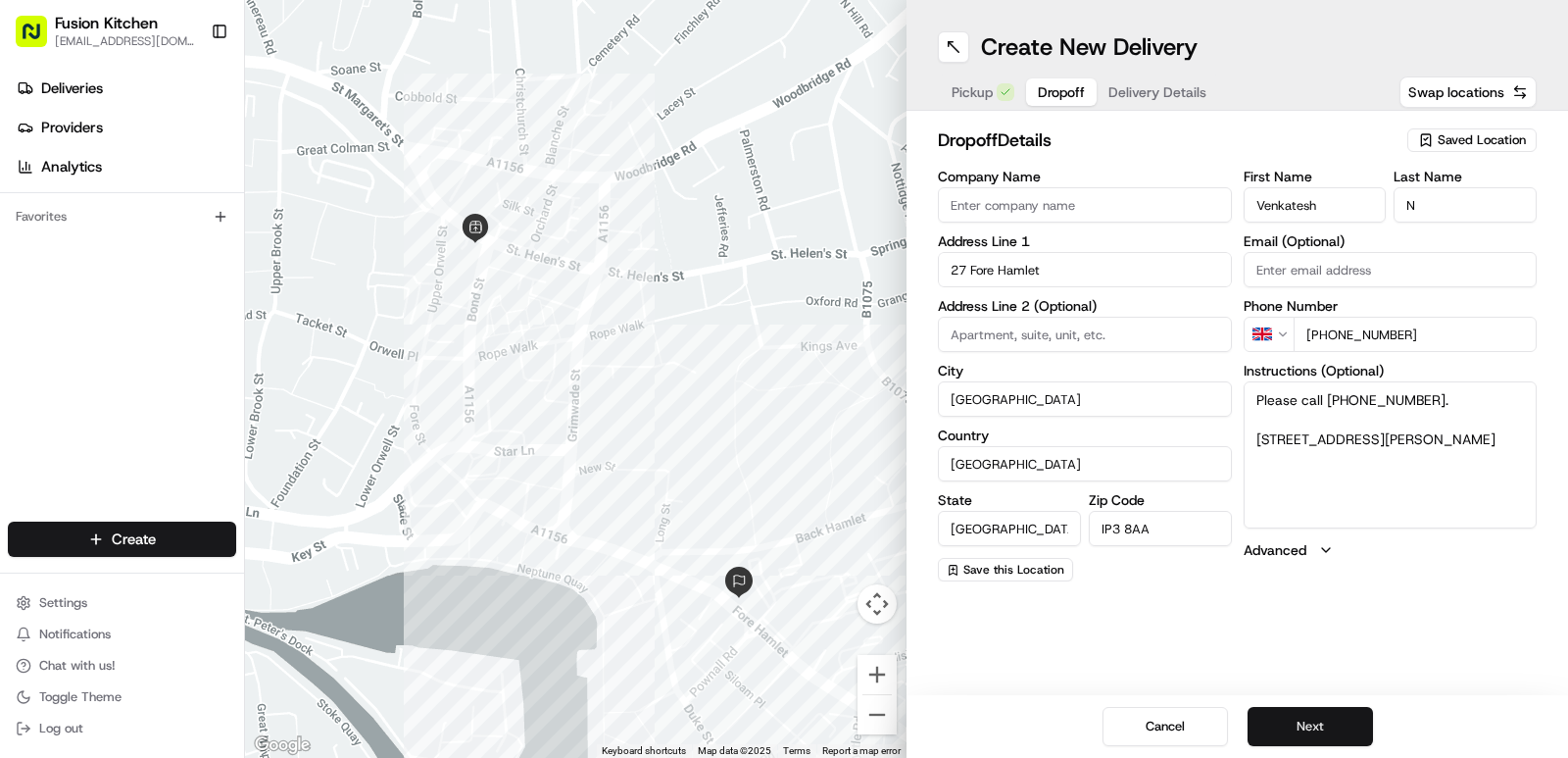type on "Please call [PHONE_NUMBER].
[STREET_ADDRESS][PERSON_NAME]" 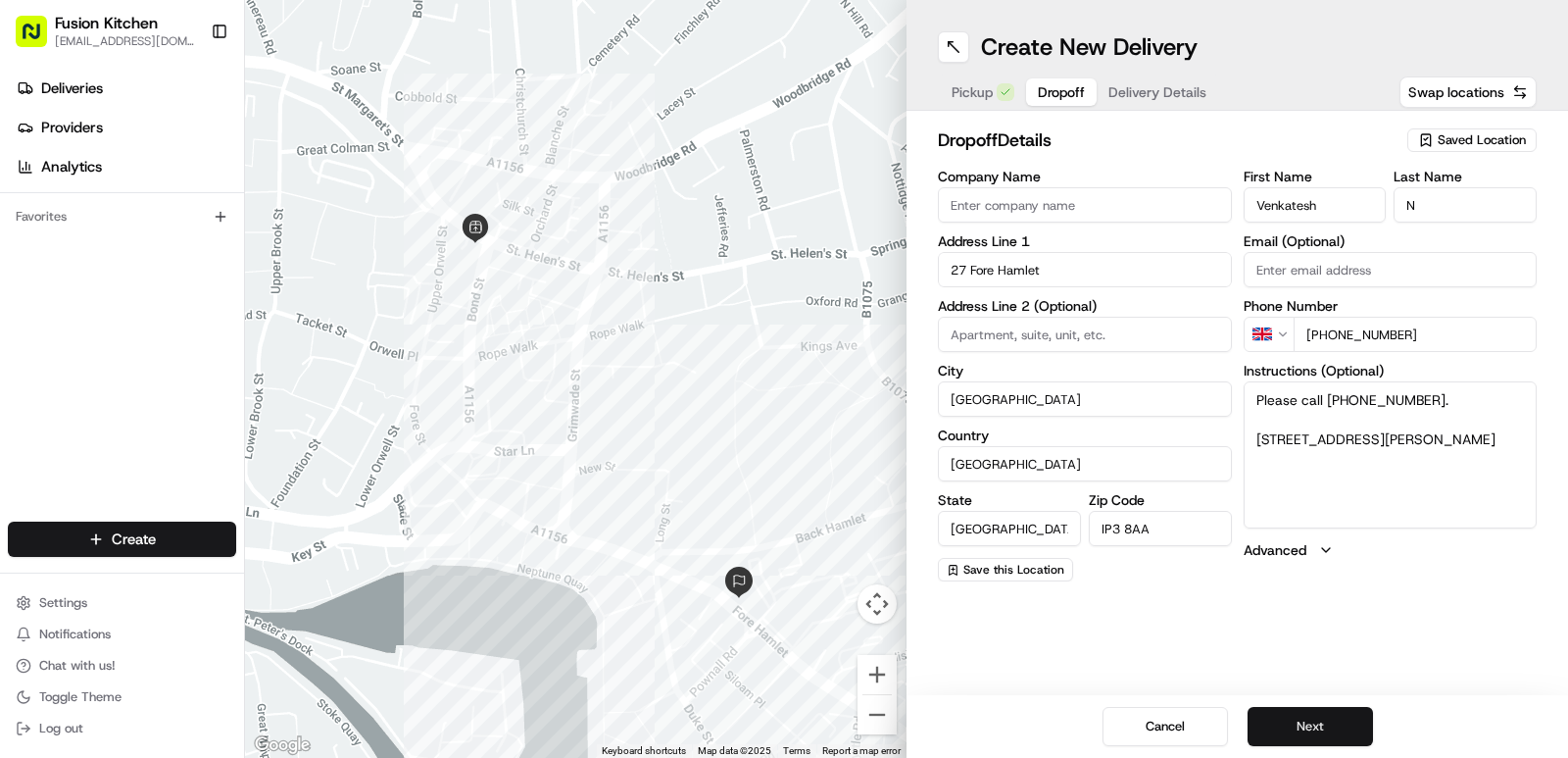 click on "Next" at bounding box center [1310, 727] 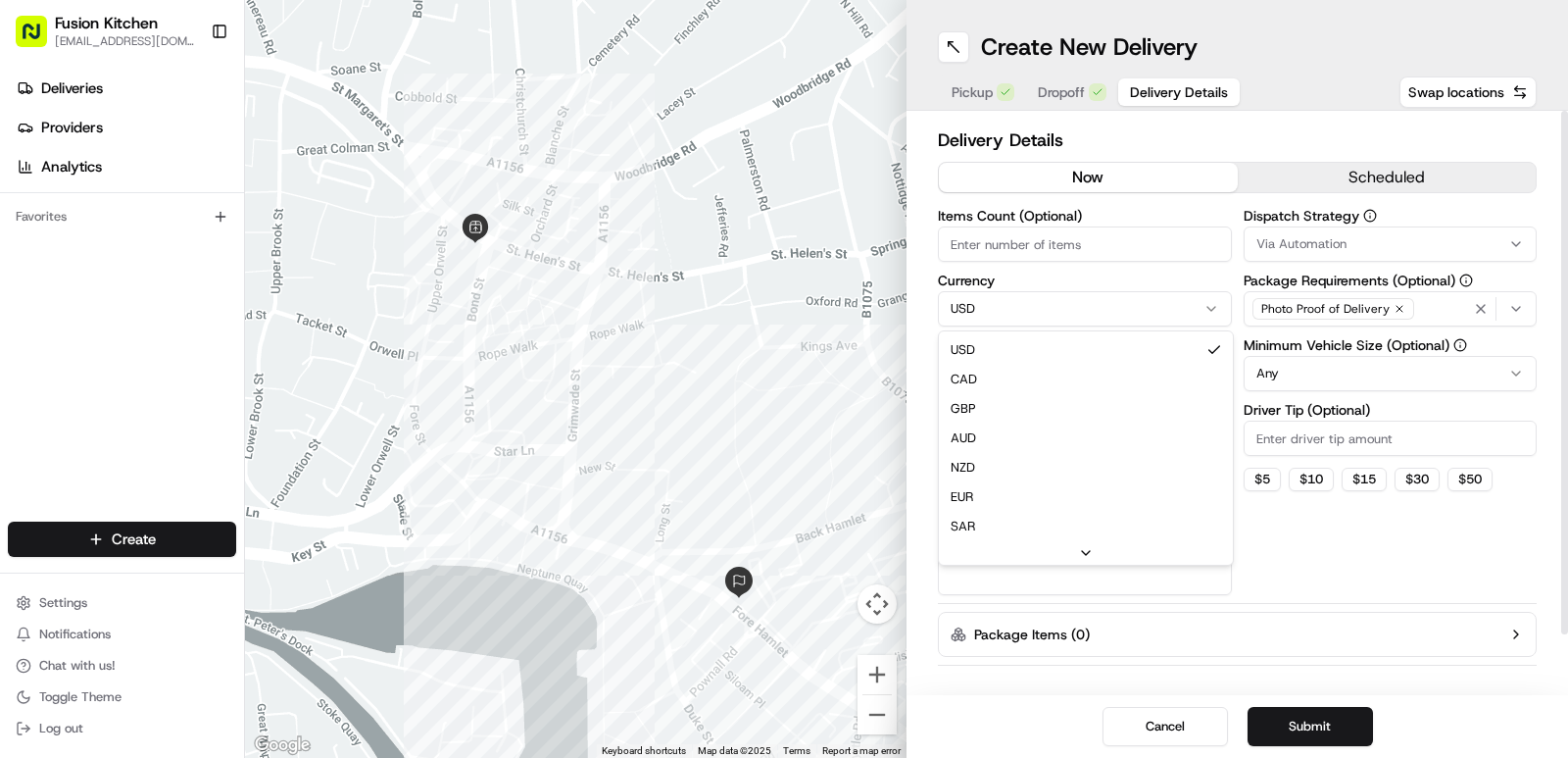 click on "Fusion Kitchen [EMAIL_ADDRESS][DOMAIN_NAME] Toggle Sidebar Deliveries Providers Analytics Favorites Main Menu Members & Organization Organization Users Roles Preferences Customization Tracking Orchestration Automations Dispatch Strategy Locations Pickup Locations Dropoff Locations Billing Billing Refund Requests Integrations Notification Triggers Webhooks API Keys Request Logs Create Settings Notifications Chat with us! Toggle Theme Log out ← Move left → Move right ↑ Move up ↓ Move down + Zoom in - Zoom out Home Jump left by 75% End Jump right by 75% Page Up Jump up by 75% Page Down Jump down by 75% Keyboard shortcuts Map Data Map data ©2025 Map data ©2025 100 m  Click to toggle between metric and imperial units Terms Report a map error Create New Delivery Pickup Dropoff Delivery Details Swap locations Delivery Details now scheduled Items Count (Optional) Currency USD USD CAD GBP AUD NZD EUR SAR MXN AED JPY Package Value Package Identifier (Optional) Description (Optional) Dispatch Strategy $" at bounding box center (784, 379) 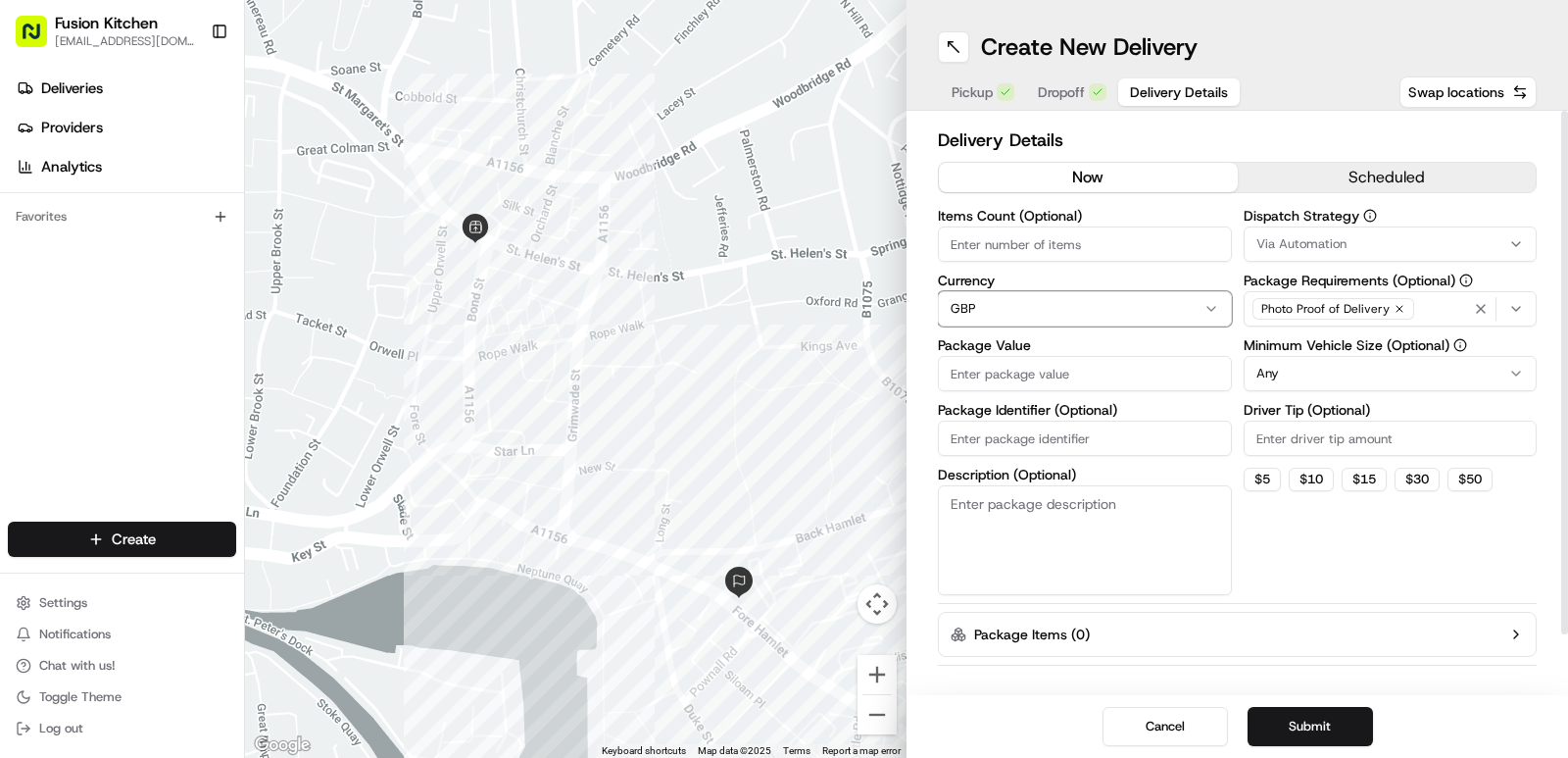 type 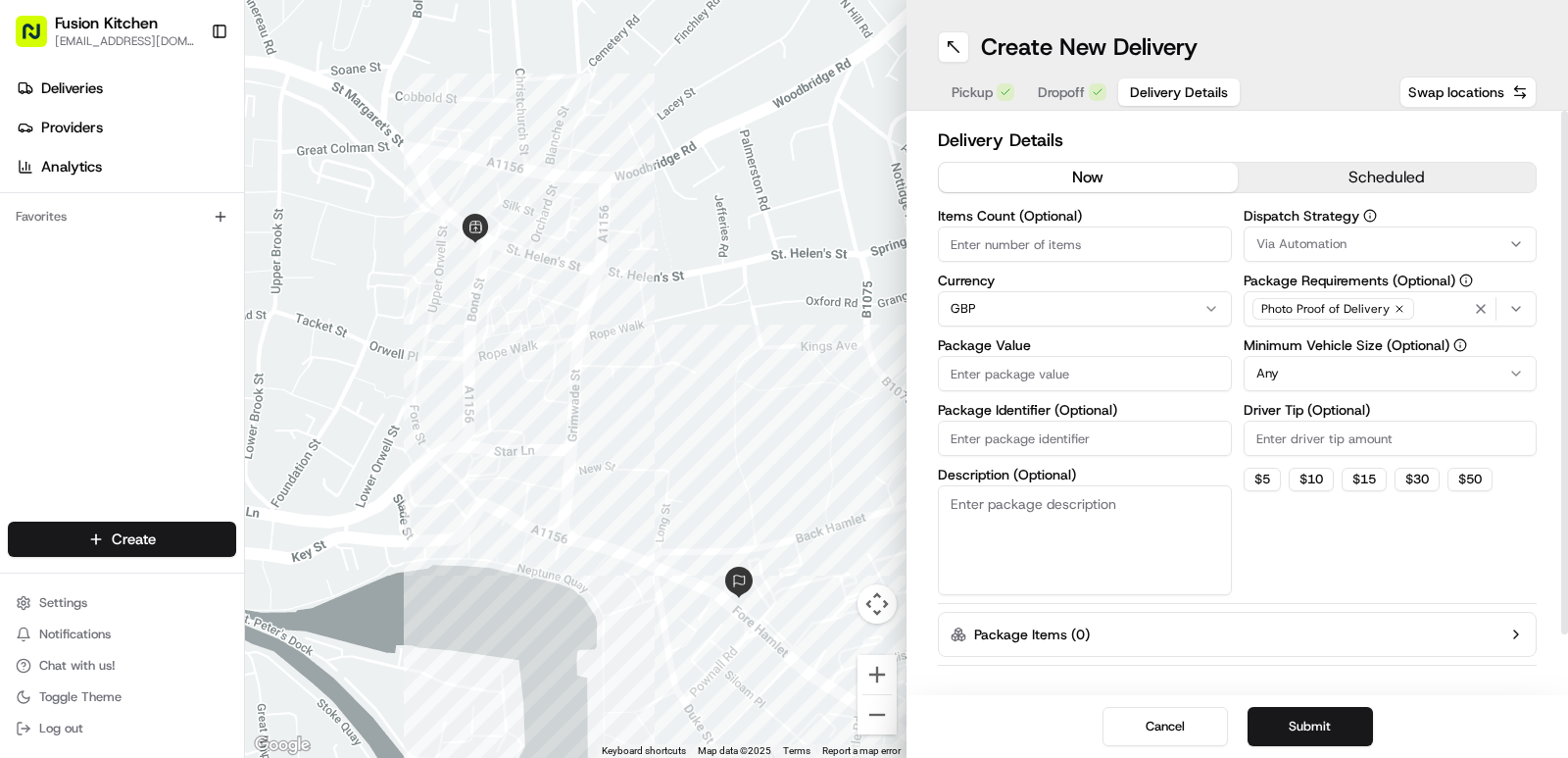 click on "Package Value" at bounding box center (1085, 374) 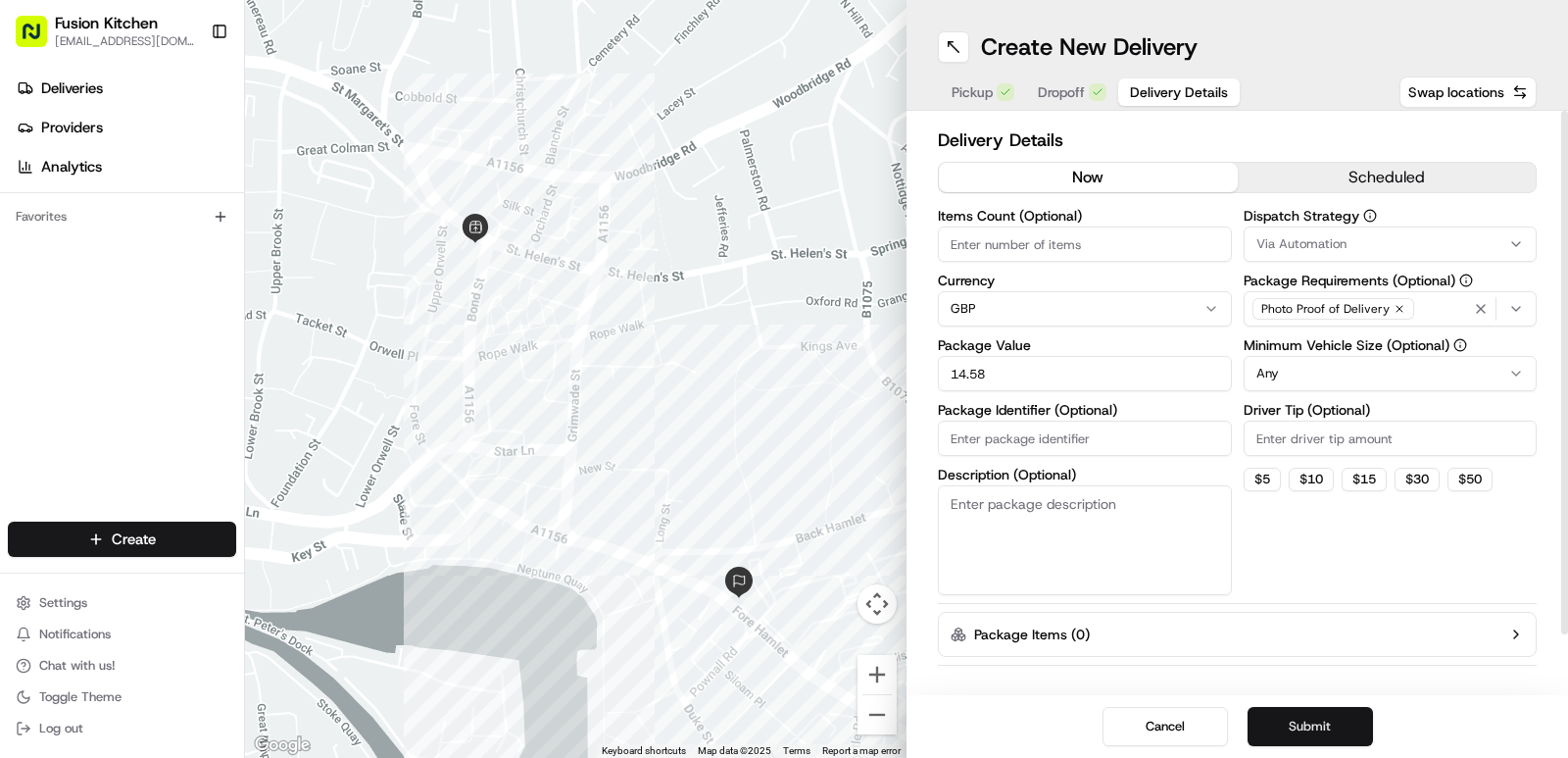 type on "14.58" 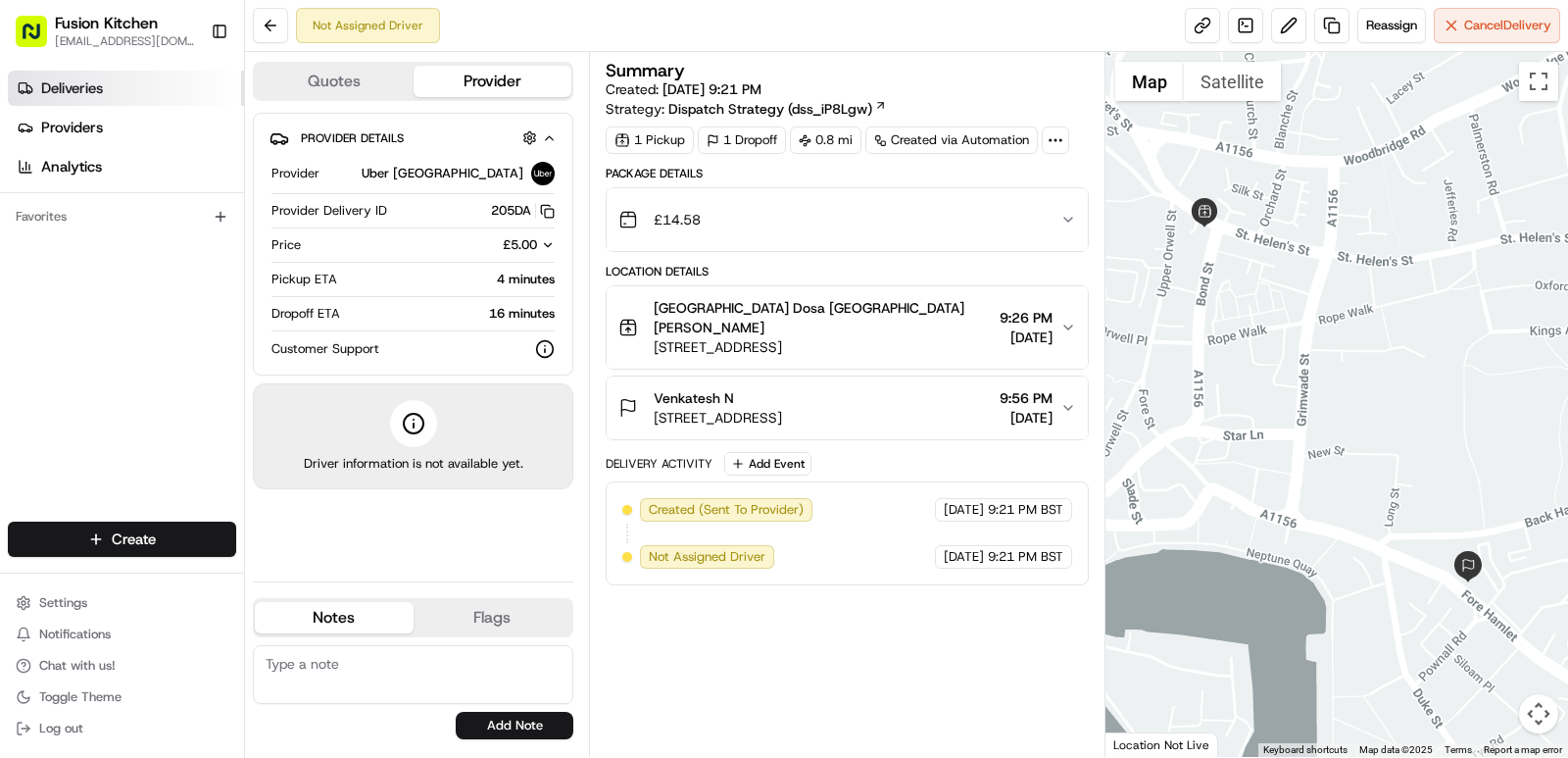 click on "Deliveries" at bounding box center [72, 88] 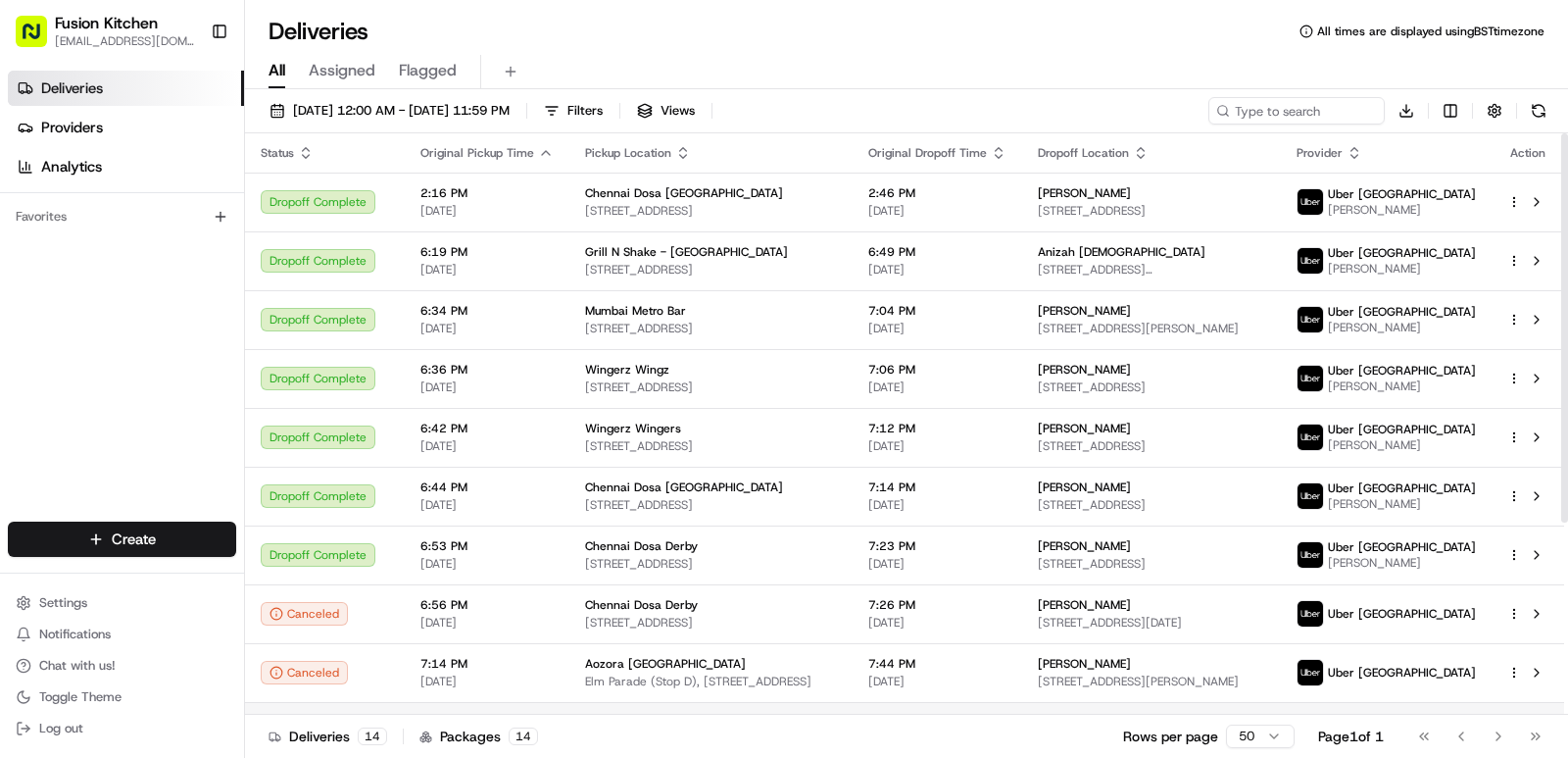 scroll, scrollTop: 286, scrollLeft: 0, axis: vertical 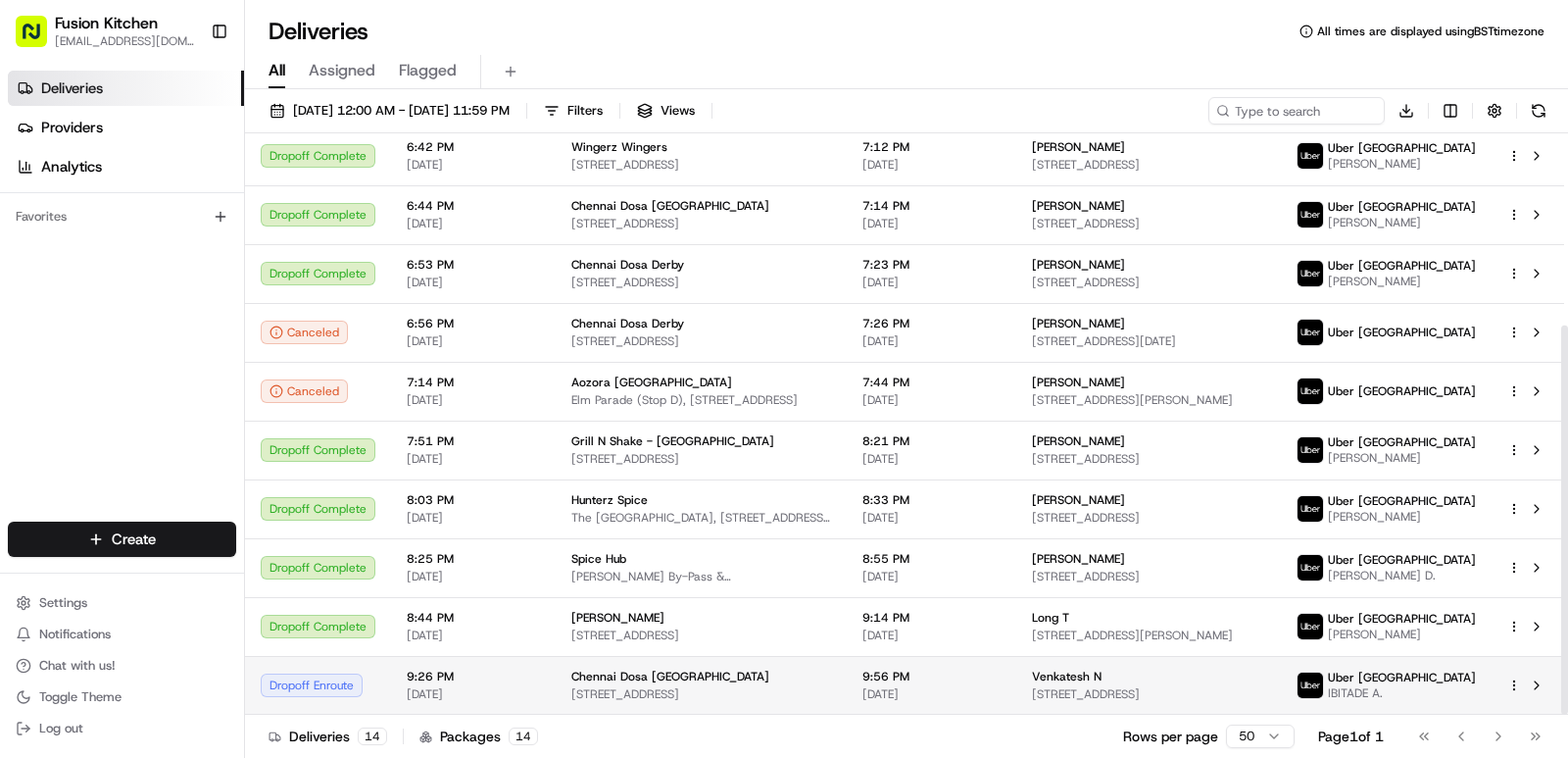 click on "Chennai Dosa [GEOGRAPHIC_DATA]" at bounding box center [670, 677] 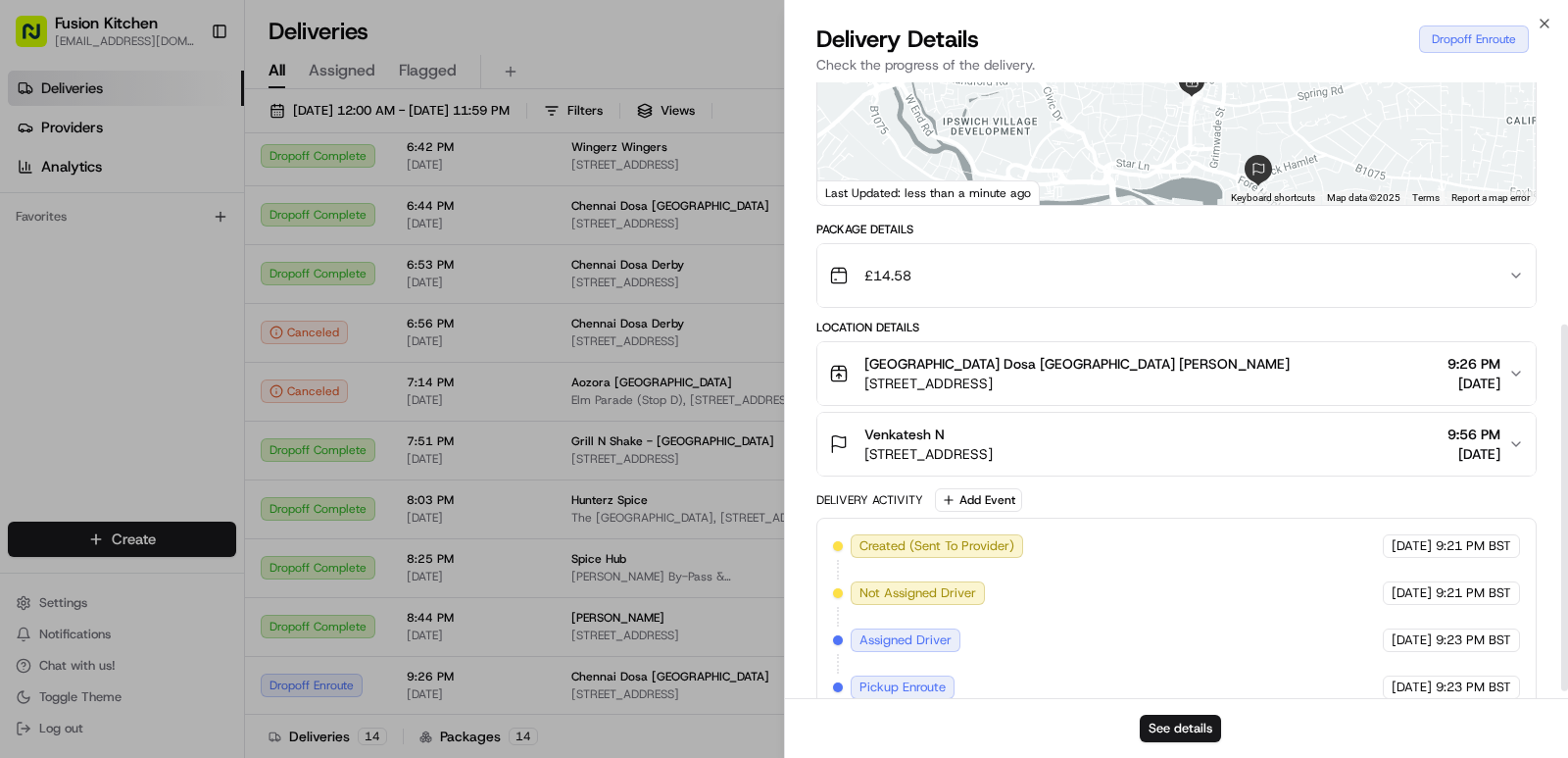 scroll, scrollTop: 418, scrollLeft: 0, axis: vertical 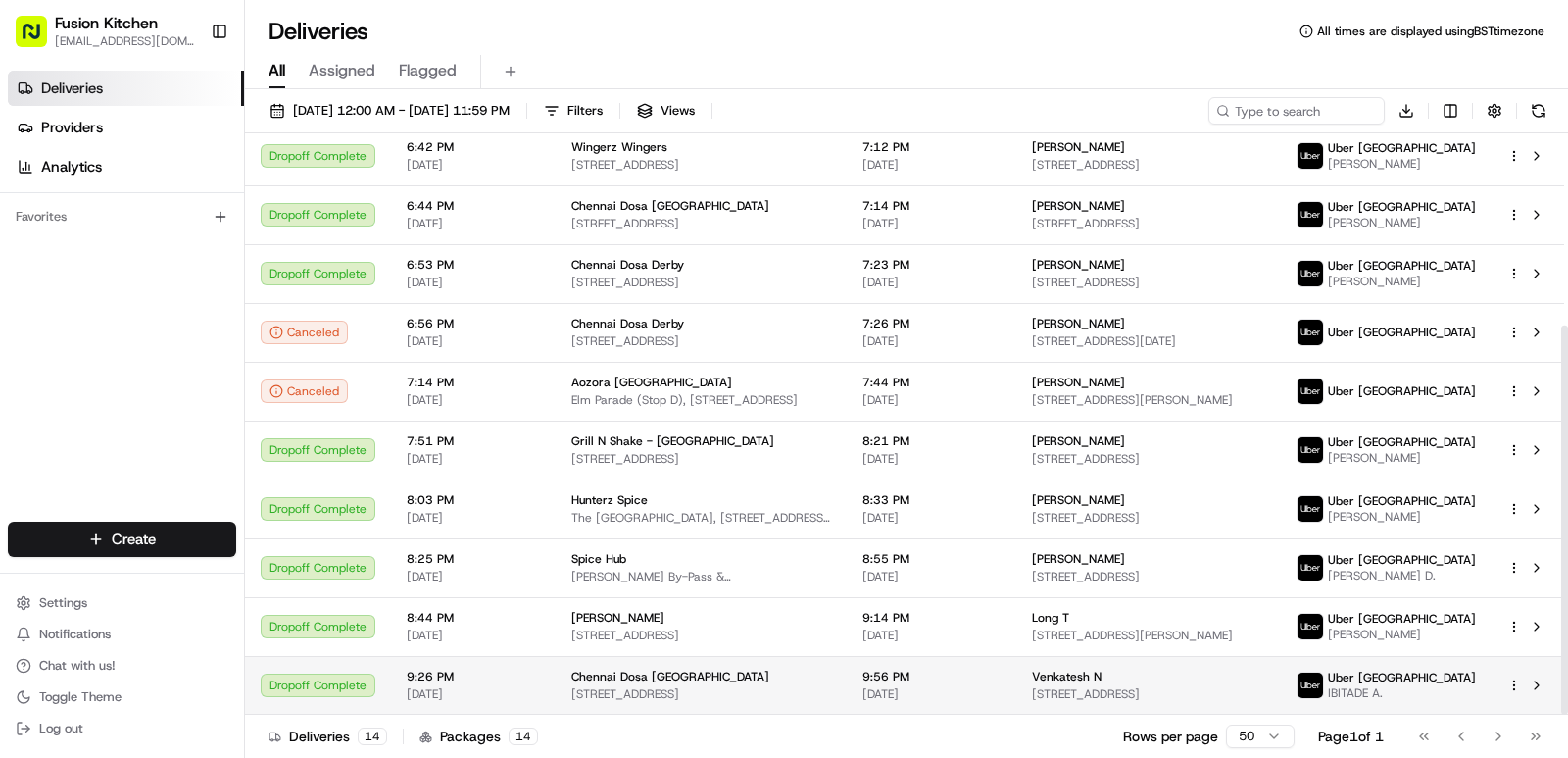 click on "[STREET_ADDRESS]" at bounding box center (701, 694) 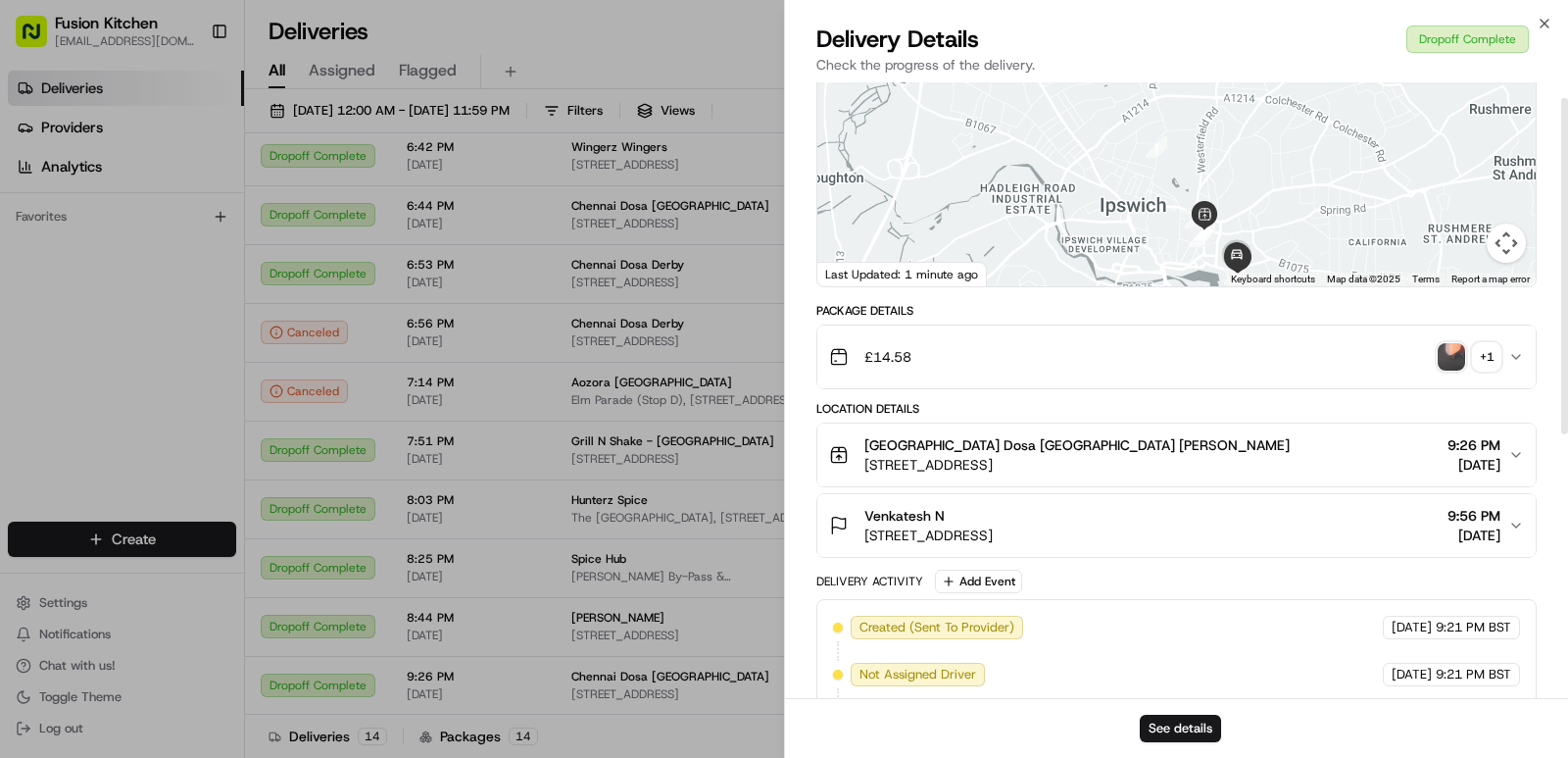 scroll, scrollTop: 0, scrollLeft: 0, axis: both 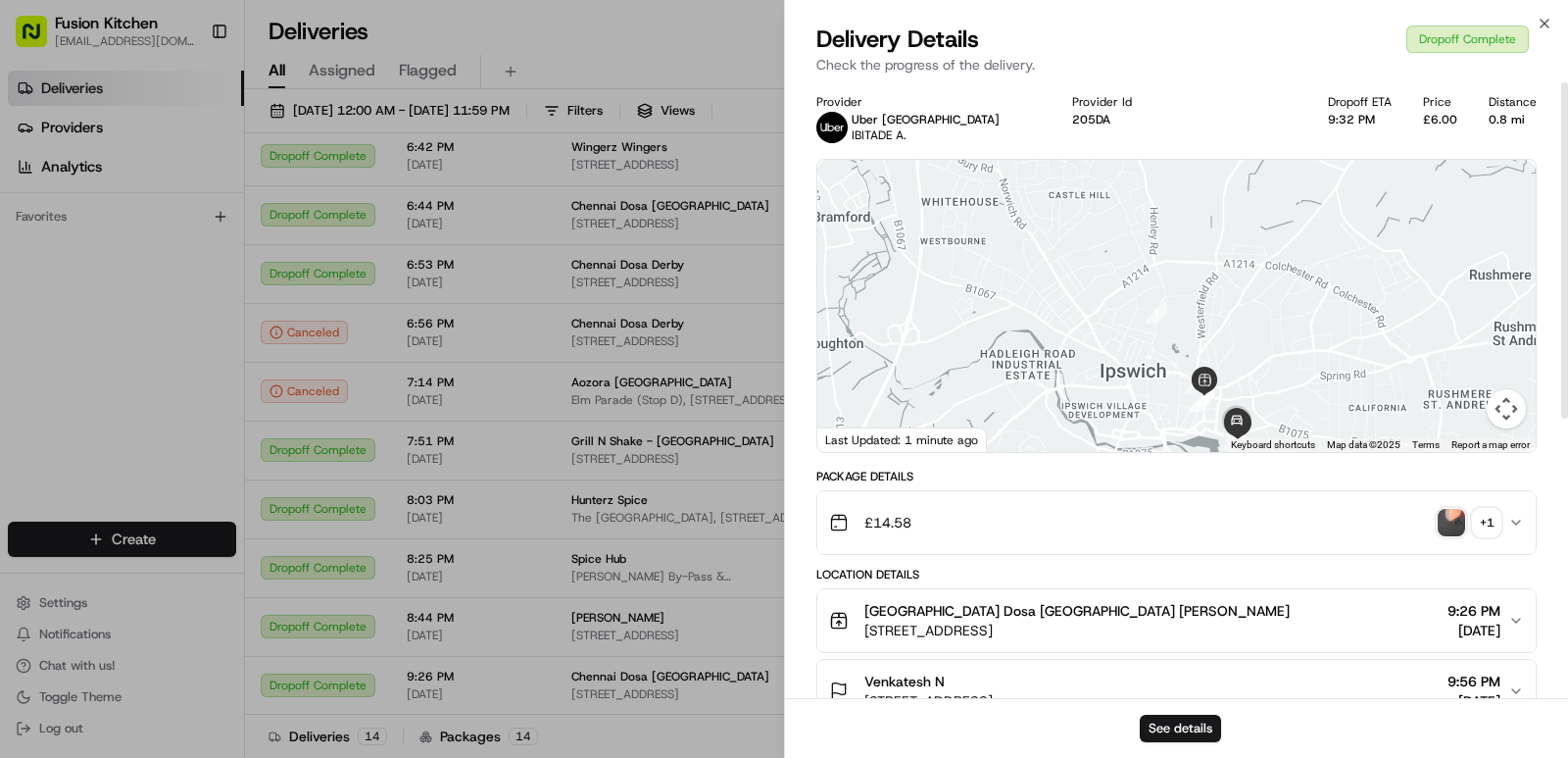 click at bounding box center (1451, 523) 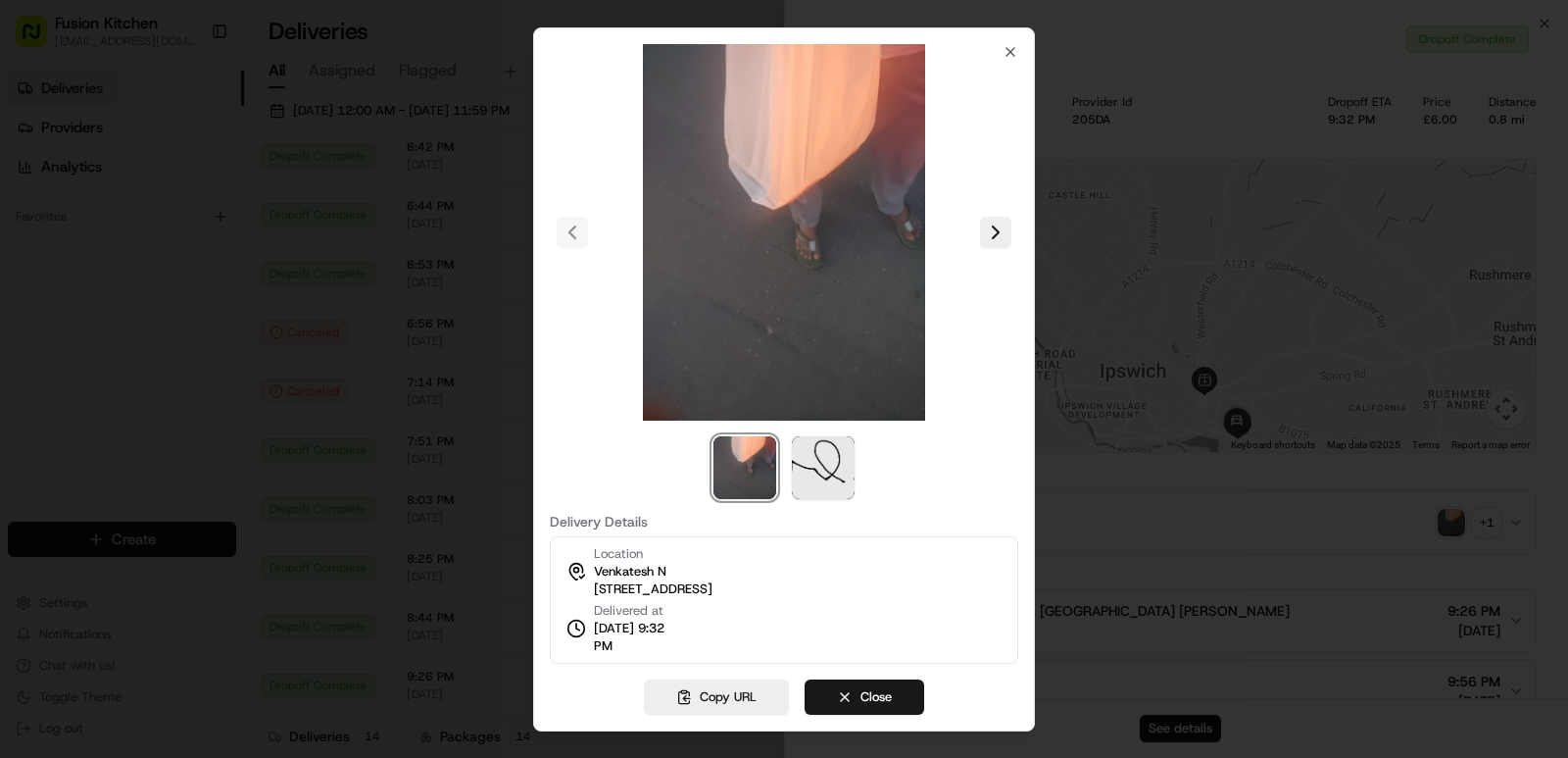 click at bounding box center (784, 379) 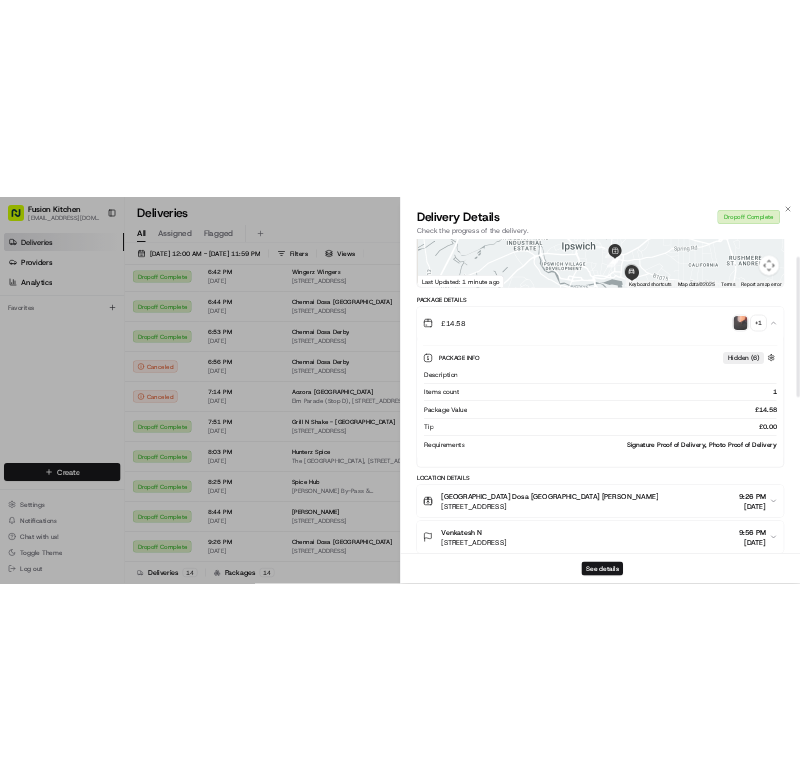 scroll, scrollTop: 300, scrollLeft: 0, axis: vertical 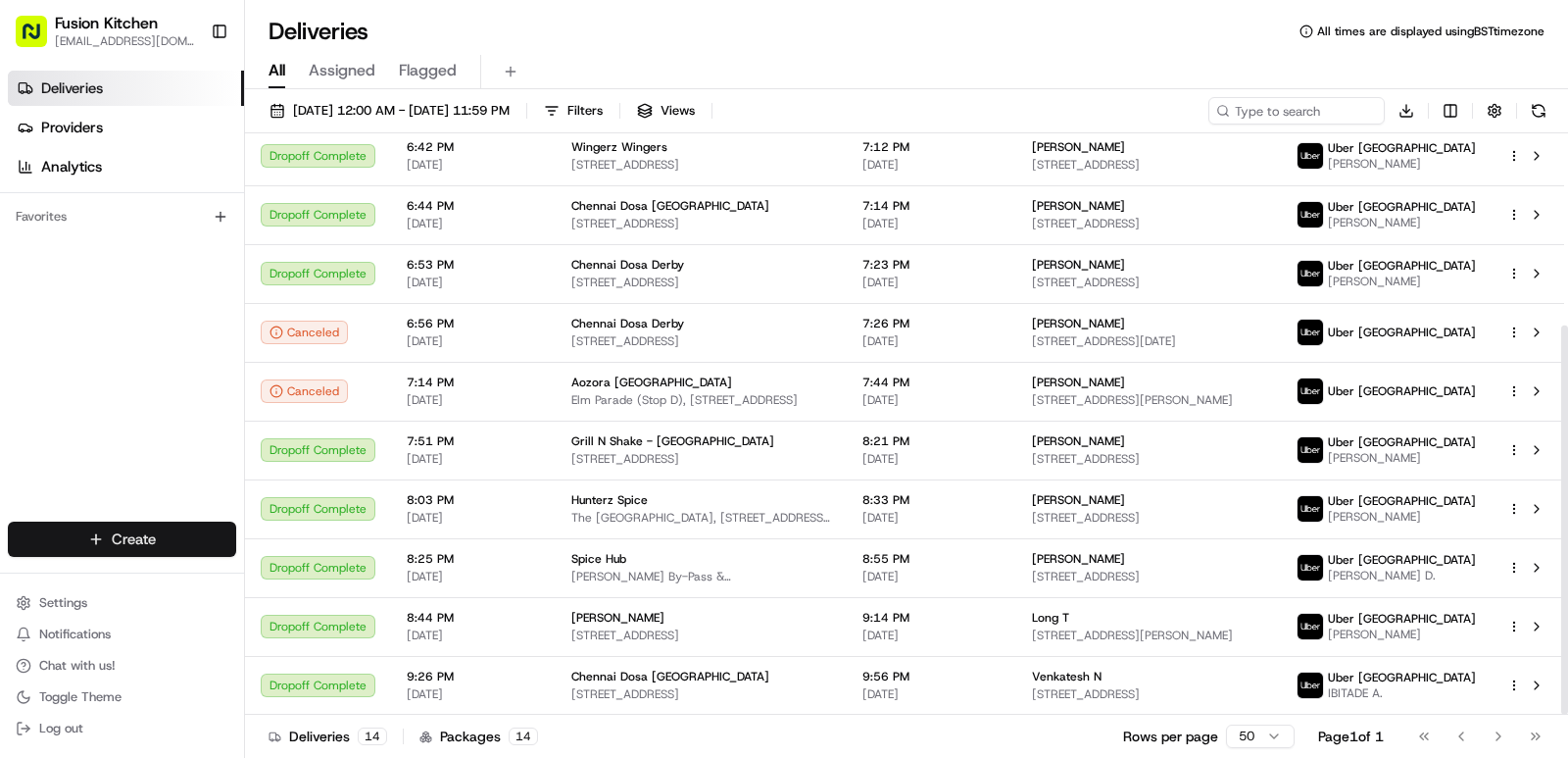 click on "Fusion Kitchen [EMAIL_ADDRESS][DOMAIN_NAME] Toggle Sidebar Deliveries Providers Analytics Favorites Main Menu Members & Organization Organization Users Roles Preferences Customization Tracking Orchestration Automations Dispatch Strategy Locations Pickup Locations Dropoff Locations Billing Billing Refund Requests Integrations Notification Triggers Webhooks API Keys Request Logs Create Settings Notifications Chat with us! Toggle Theme Log out Deliveries All times are displayed using  BST  timezone All Assigned Flagged [DATE] 12:00 AM - [DATE] 11:59 PM Filters Views Download Status Original Pickup Time Pickup Location Original Dropoff Time Dropoff Location Provider Action Dropoff Complete 2:16 PM [DATE] [GEOGRAPHIC_DATA] Dosa [GEOGRAPHIC_DATA] [STREET_ADDRESS][PERSON_NAME] 2:46 PM [DATE] [PERSON_NAME] 1 Fore Hamlet, [GEOGRAPHIC_DATA], [GEOGRAPHIC_DATA] [GEOGRAPHIC_DATA] UK [PERSON_NAME] Dropoff Complete 6:19 PM [DATE] Grill N Shake - [GEOGRAPHIC_DATA] [STREET_ADDRESS] 6:49 PM [DATE] Anizah Islam [GEOGRAPHIC_DATA] [GEOGRAPHIC_DATA] 14" at bounding box center [784, 379] 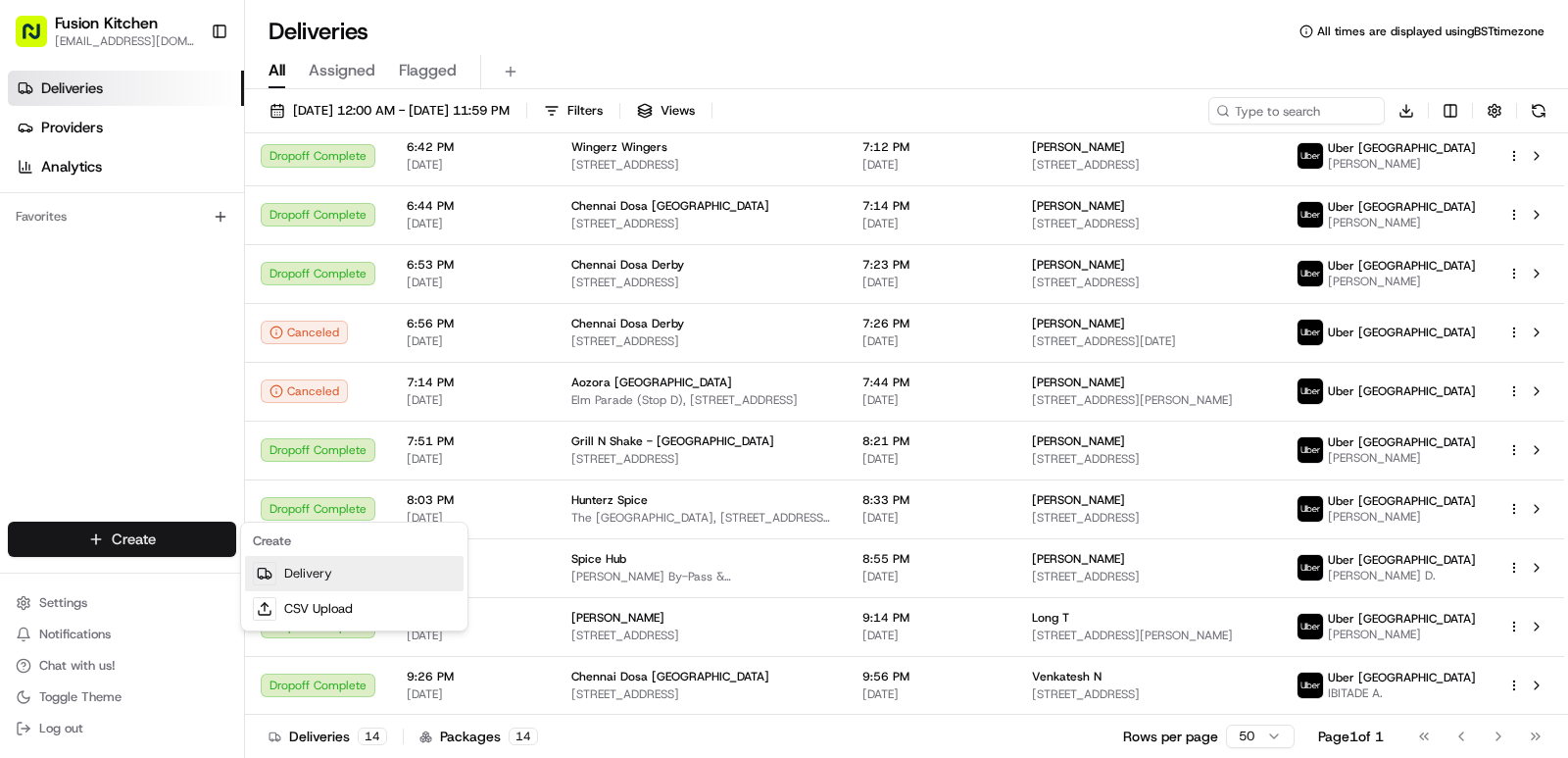 click on "Delivery" at bounding box center [354, 574] 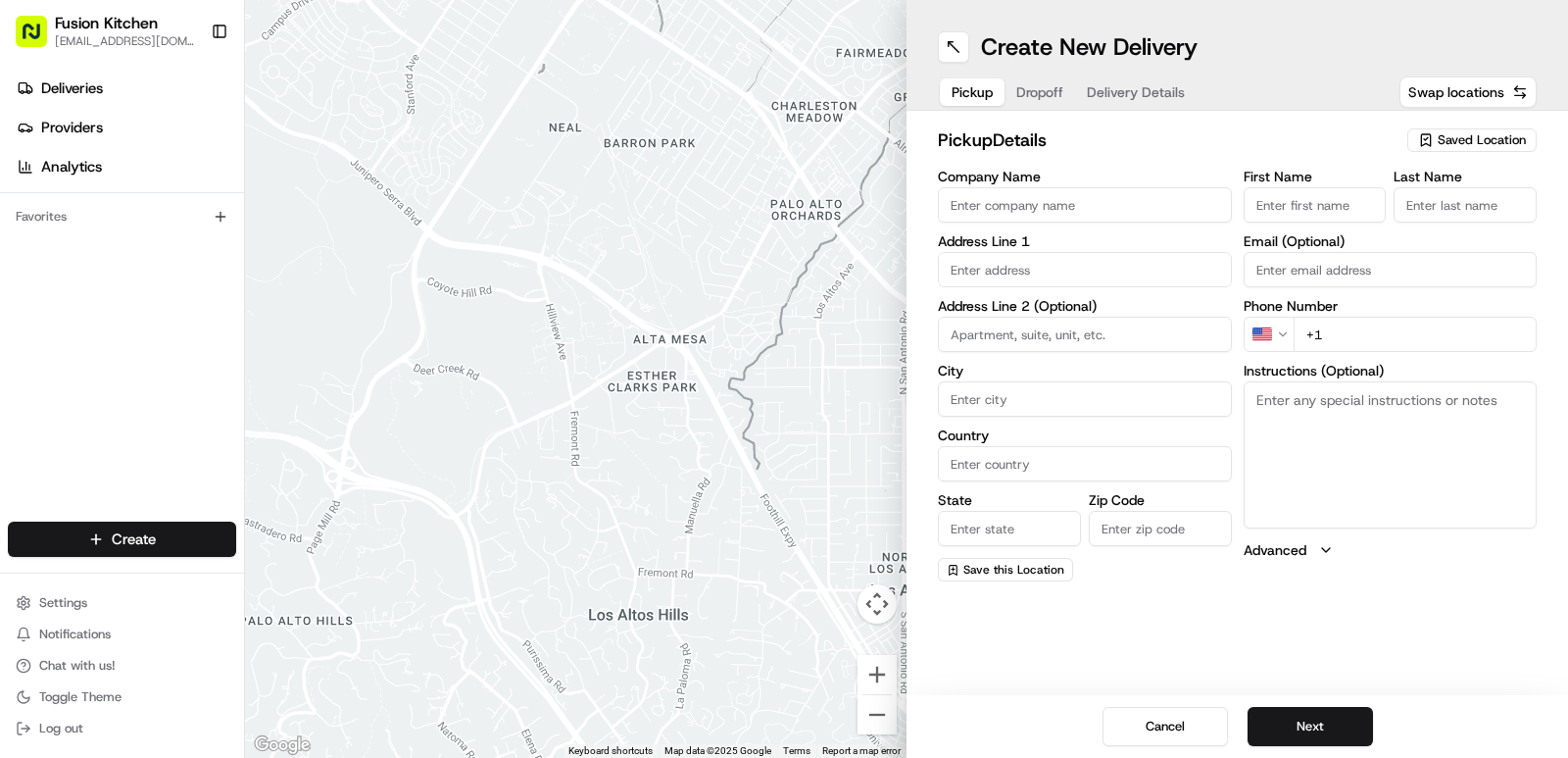 click on "Instructions (Optional)" at bounding box center (1391, 455) 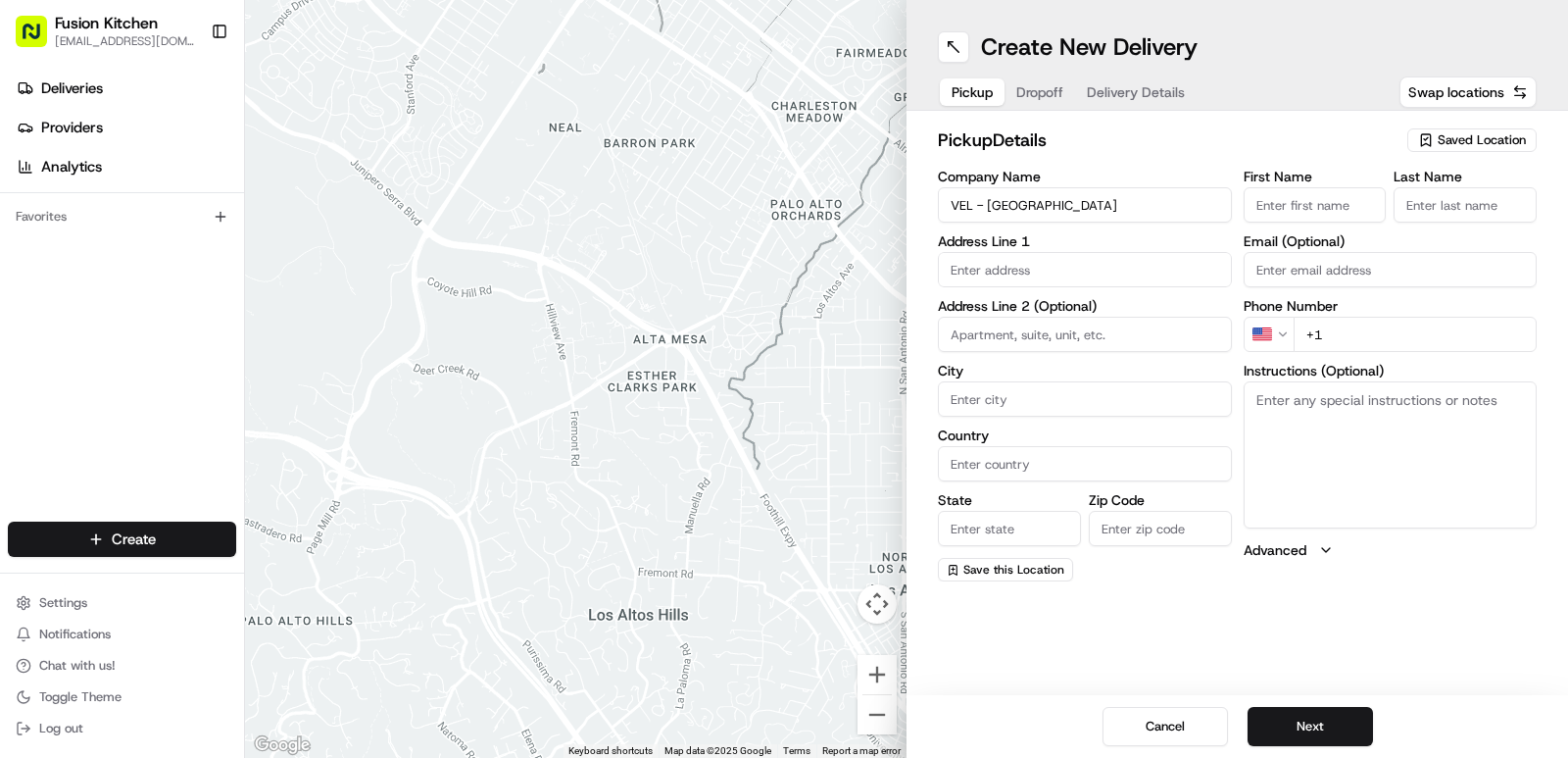 type on "VEL - [GEOGRAPHIC_DATA]" 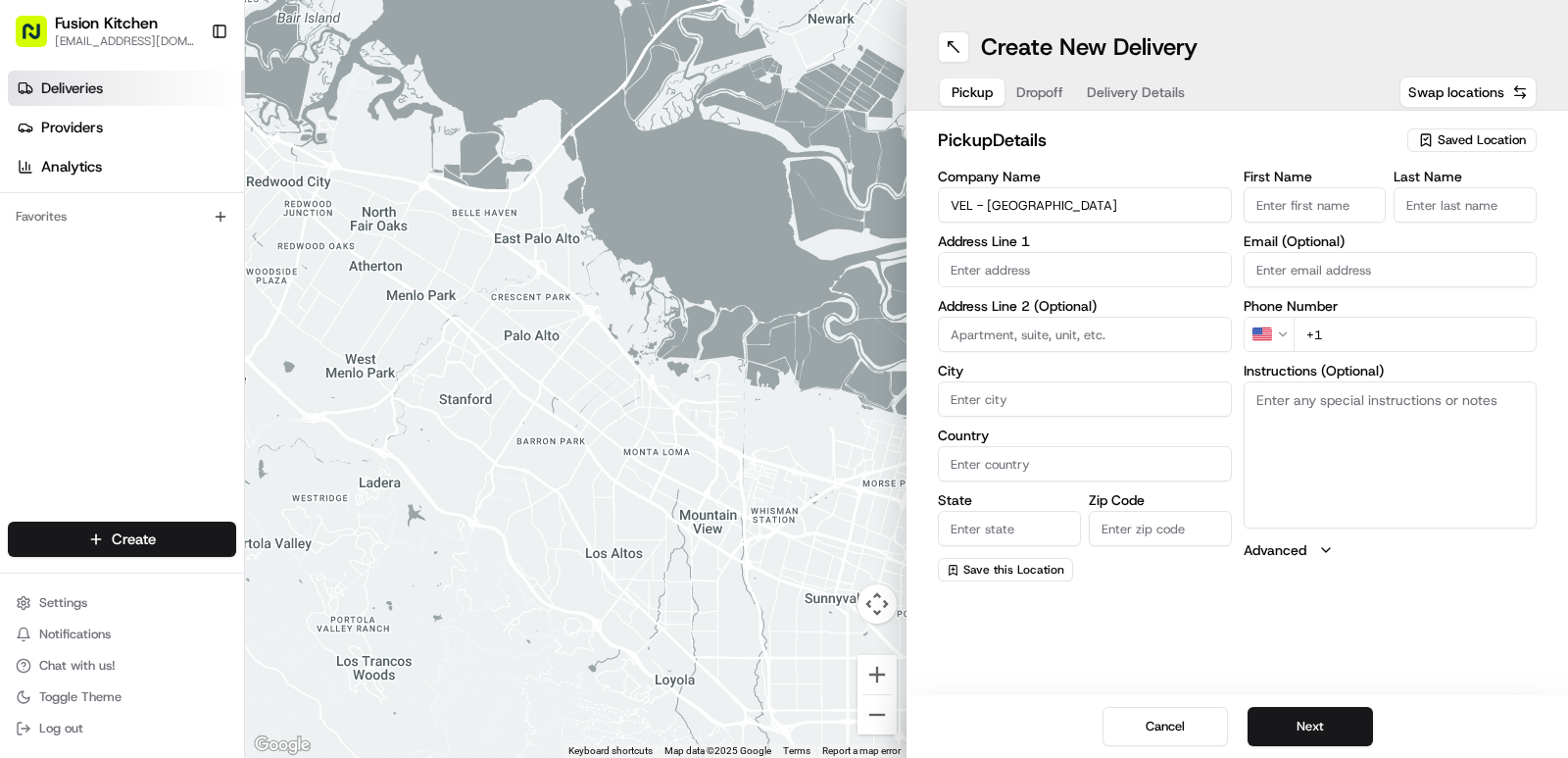 click on "Deliveries" at bounding box center [72, 88] 